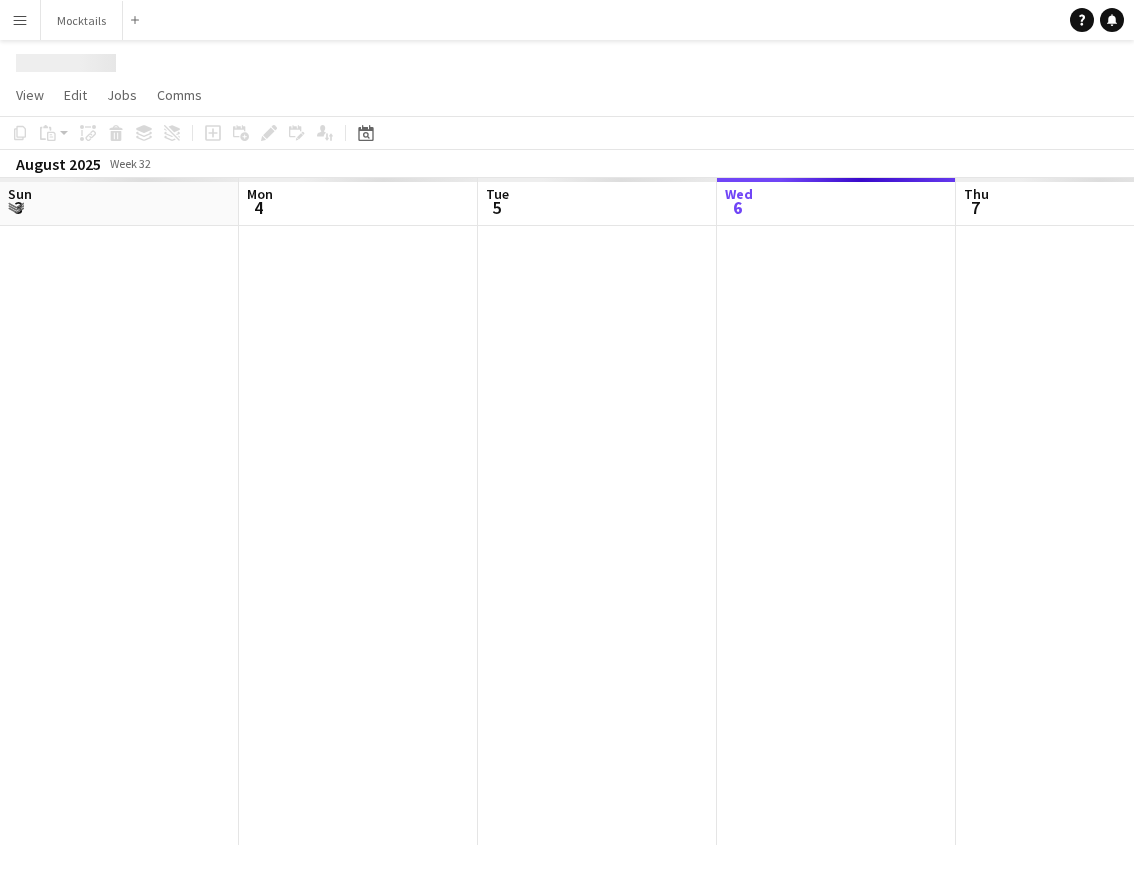 scroll, scrollTop: 0, scrollLeft: 0, axis: both 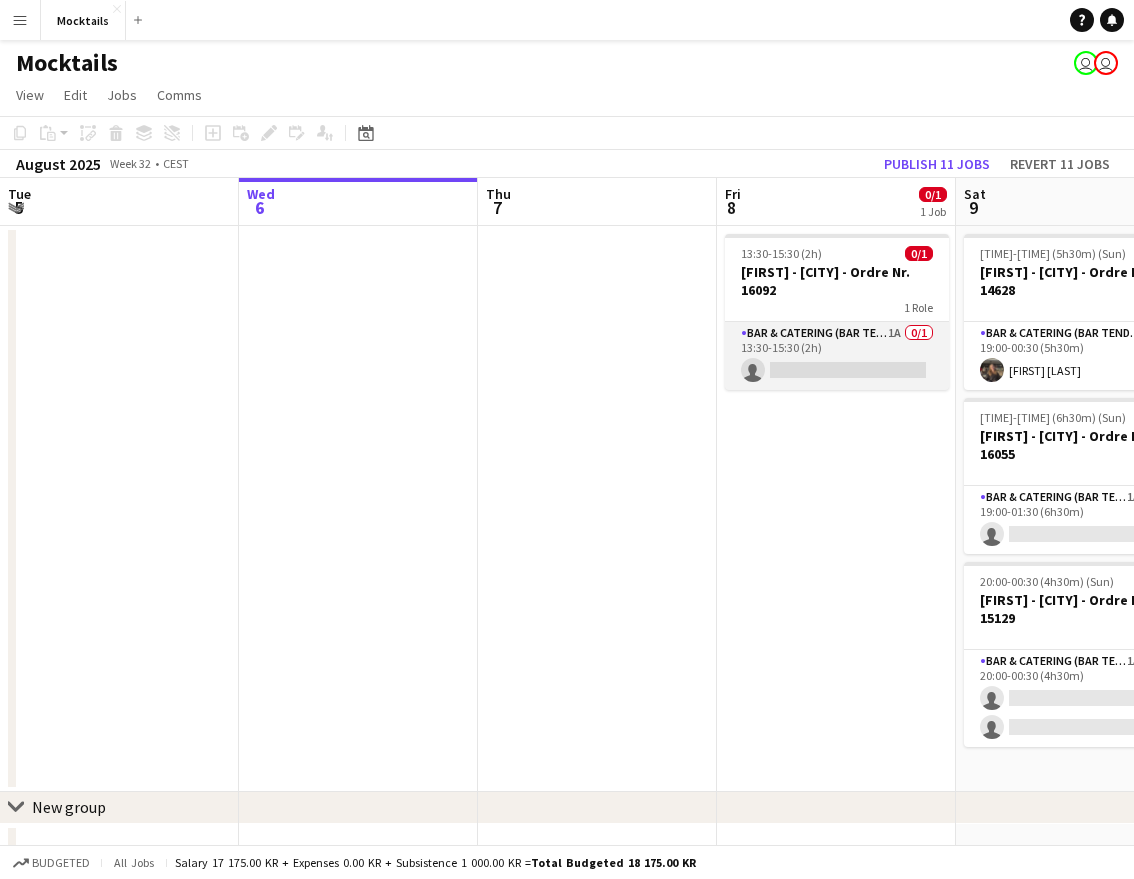 click on "Bar & Catering (Bar Tender)   1A   0/1   13:30-15:30 (2h)
single-neutral-actions" at bounding box center [837, 356] 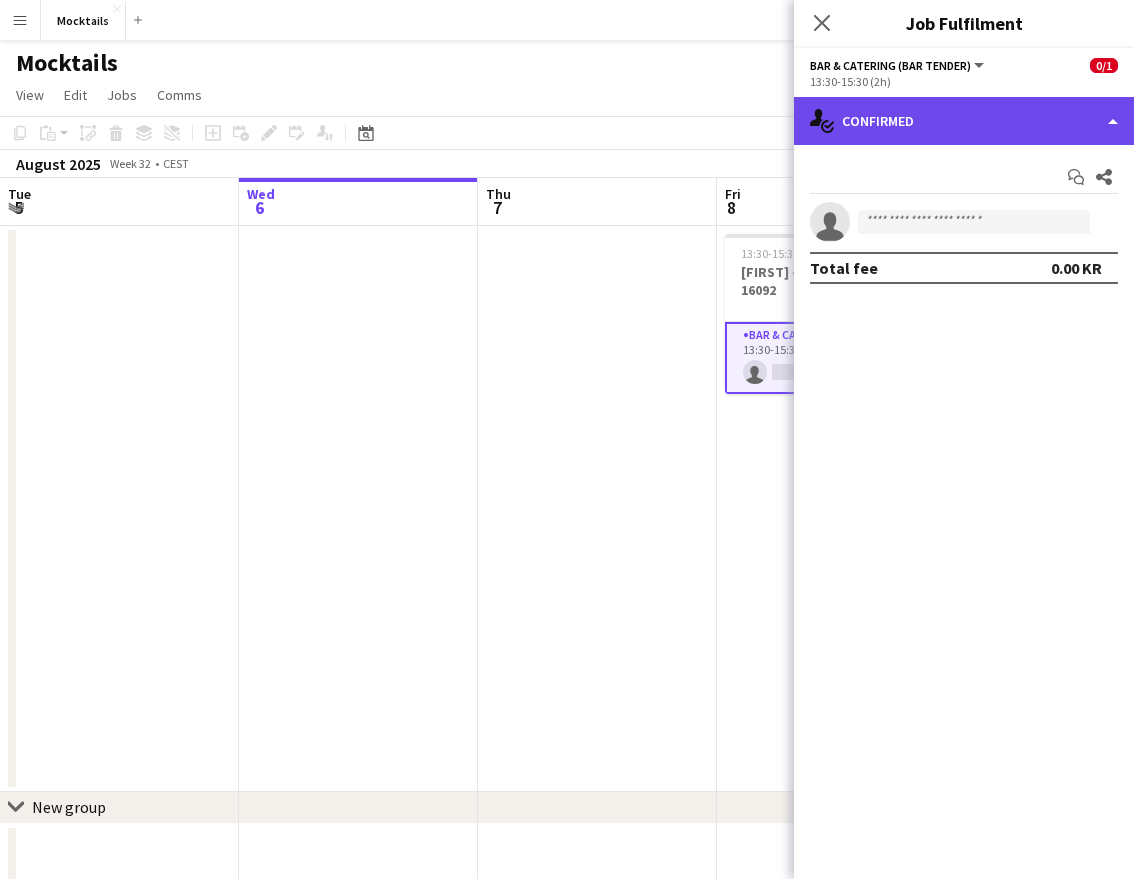 click on "single-neutral-actions-check-2
Confirmed" 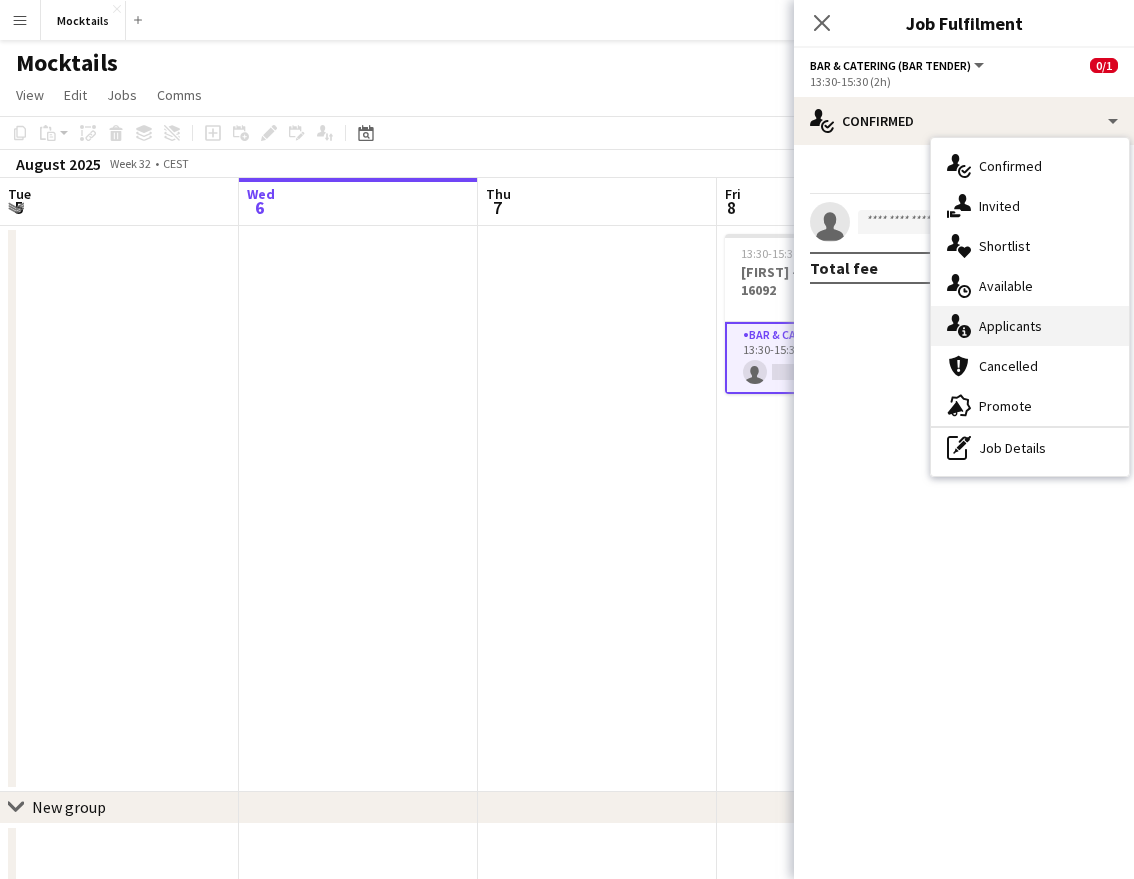 click on "single-neutral-actions-information
Applicants" at bounding box center (1030, 326) 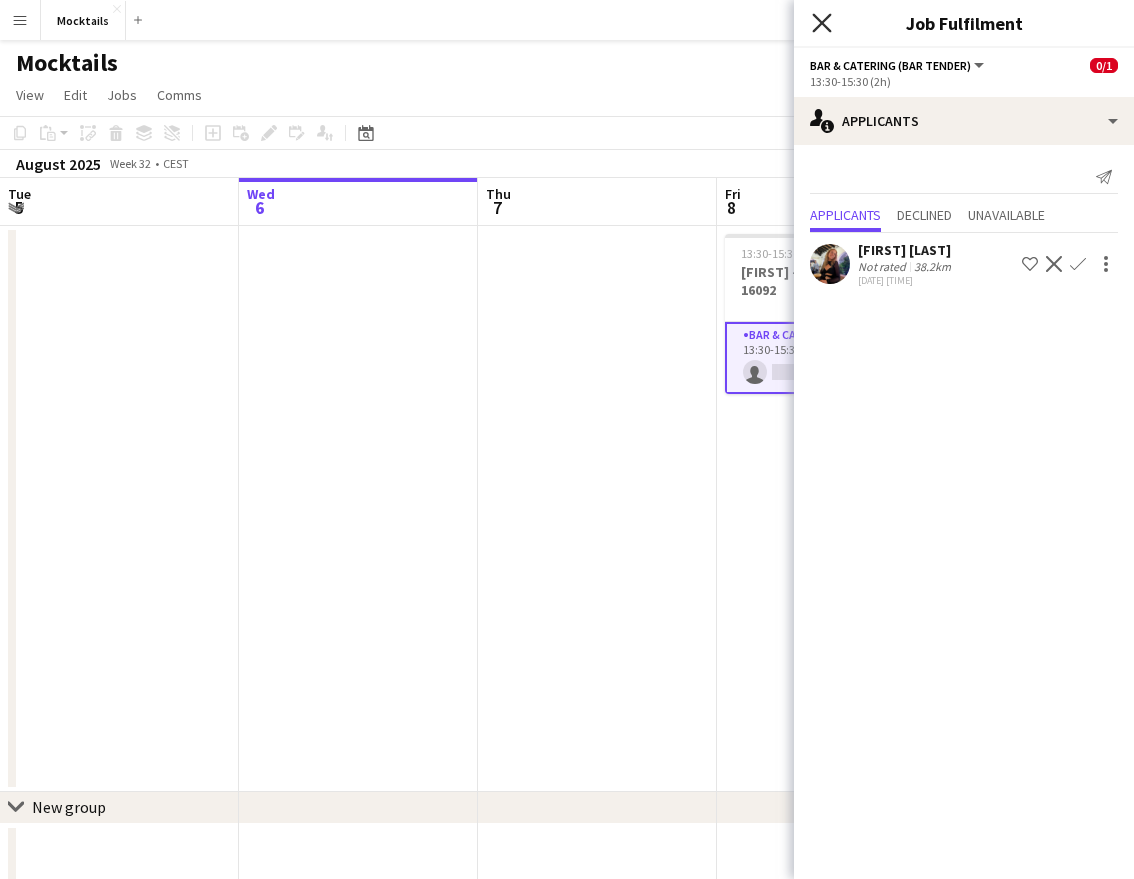 click on "Close pop-in" 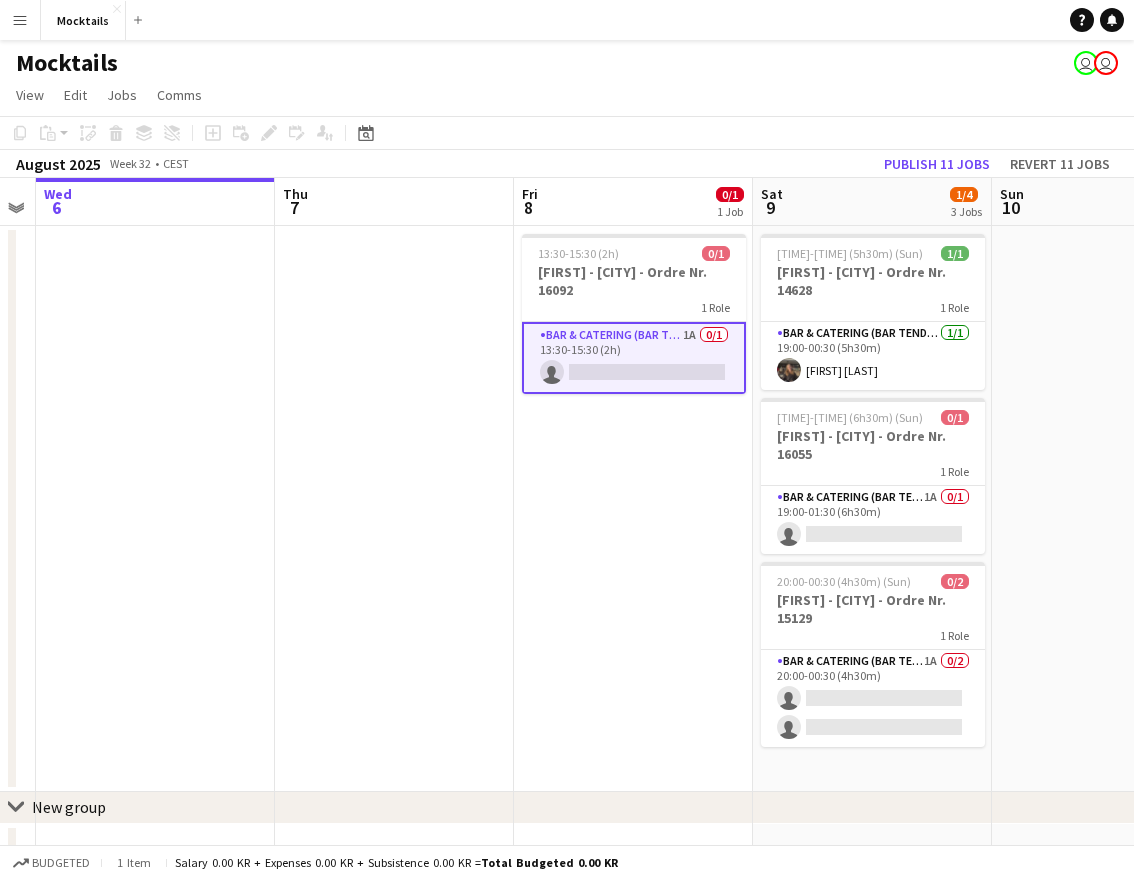 scroll, scrollTop: 0, scrollLeft: 689, axis: horizontal 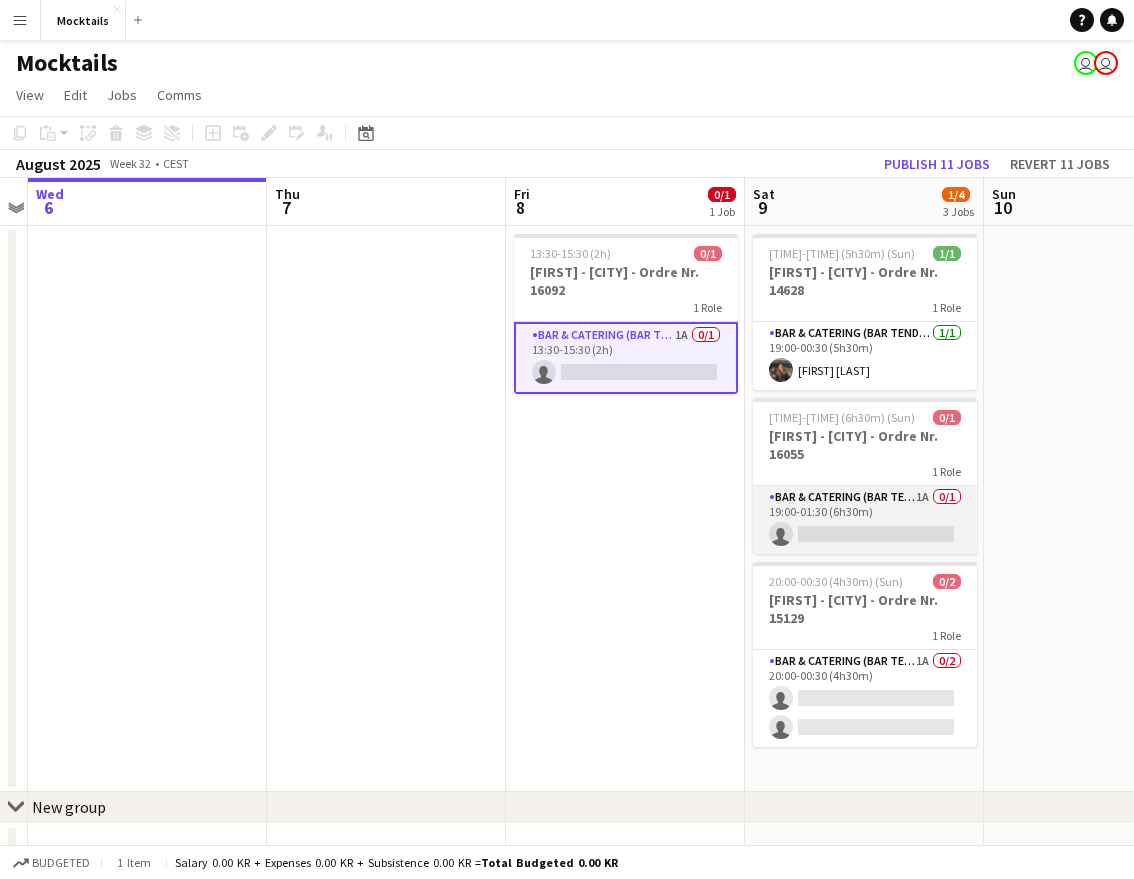 click on "Bar & Catering (Bar Tender)   1A   0/1   [TIME]-[TIME] ([DURATION])
single-neutral-actions" at bounding box center [865, 520] 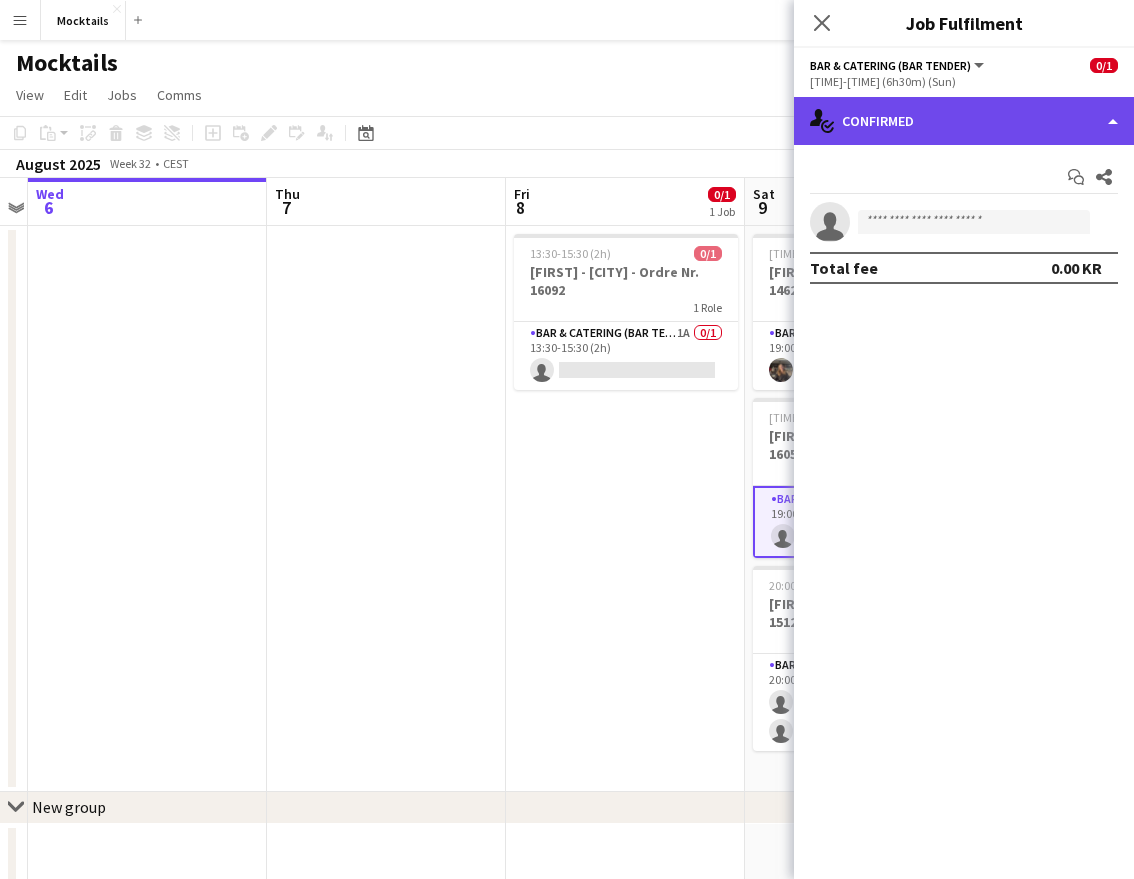 click on "single-neutral-actions-check-2
Confirmed" 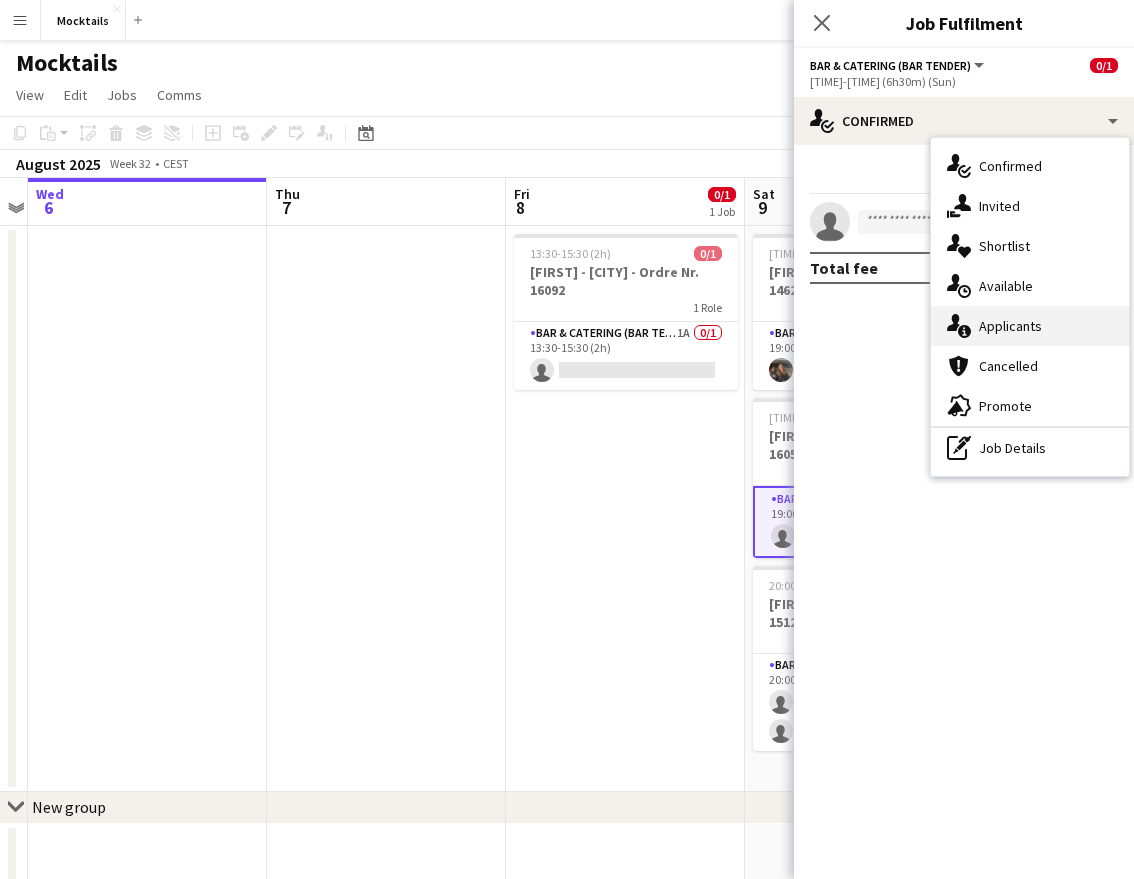 click on "single-neutral-actions-information
Applicants" at bounding box center [1030, 326] 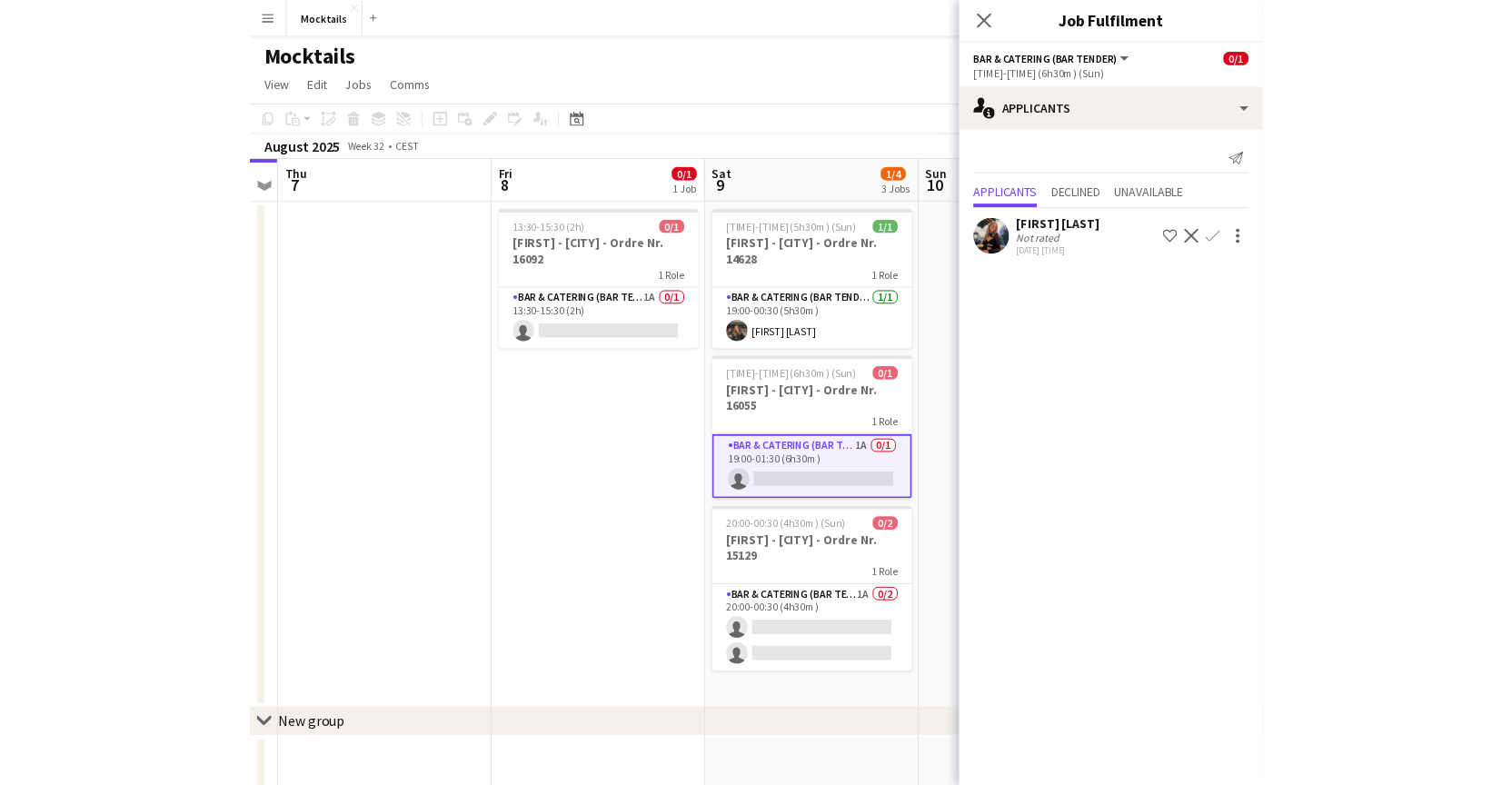 scroll, scrollTop: 0, scrollLeft: 630, axis: horizontal 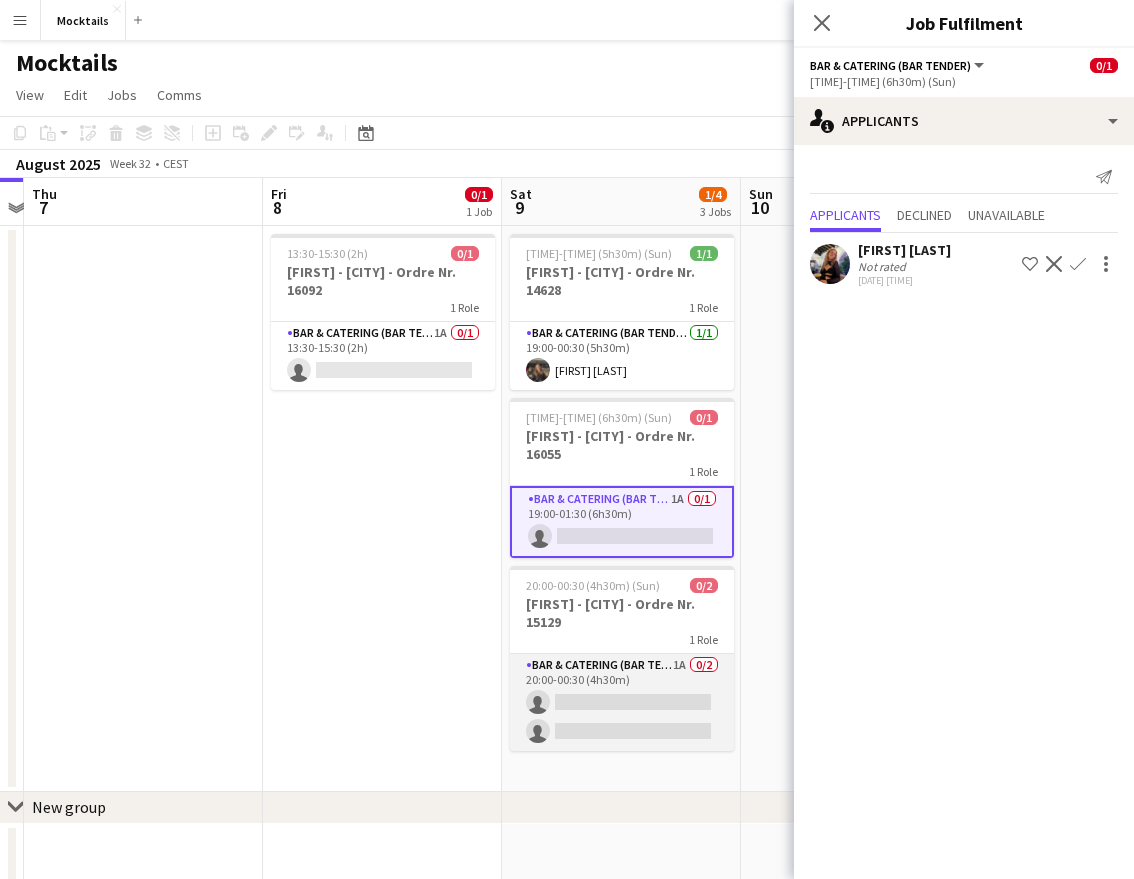 click on "Bar & Catering (Bar Tender)   1A   0/2   20:00-00:30 (4h30m)
single-neutral-actions
single-neutral-actions" at bounding box center (622, 702) 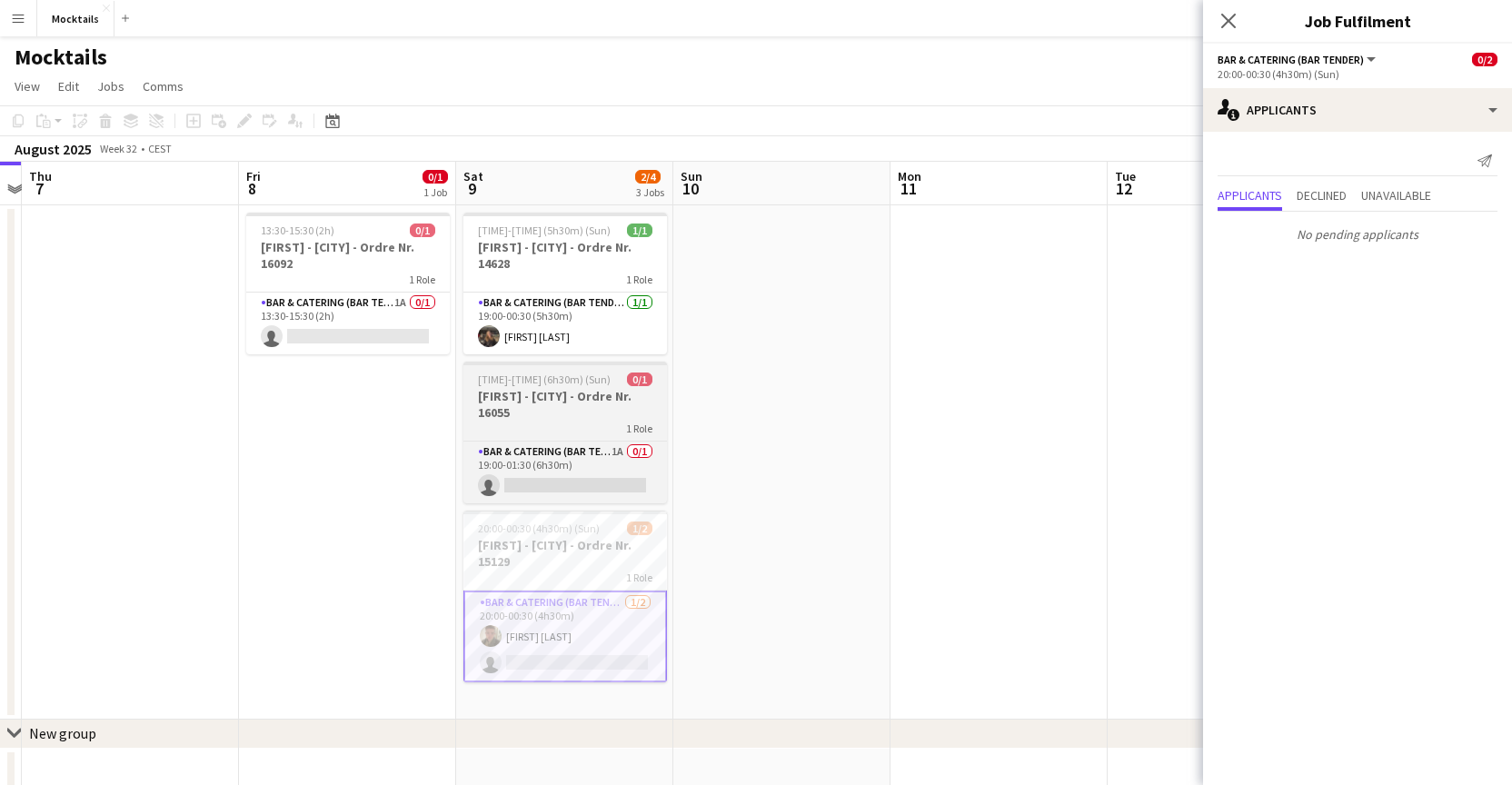 click on "[FIRST] - Dyssegård - Ordre Nr. 16055" at bounding box center [565, 404] 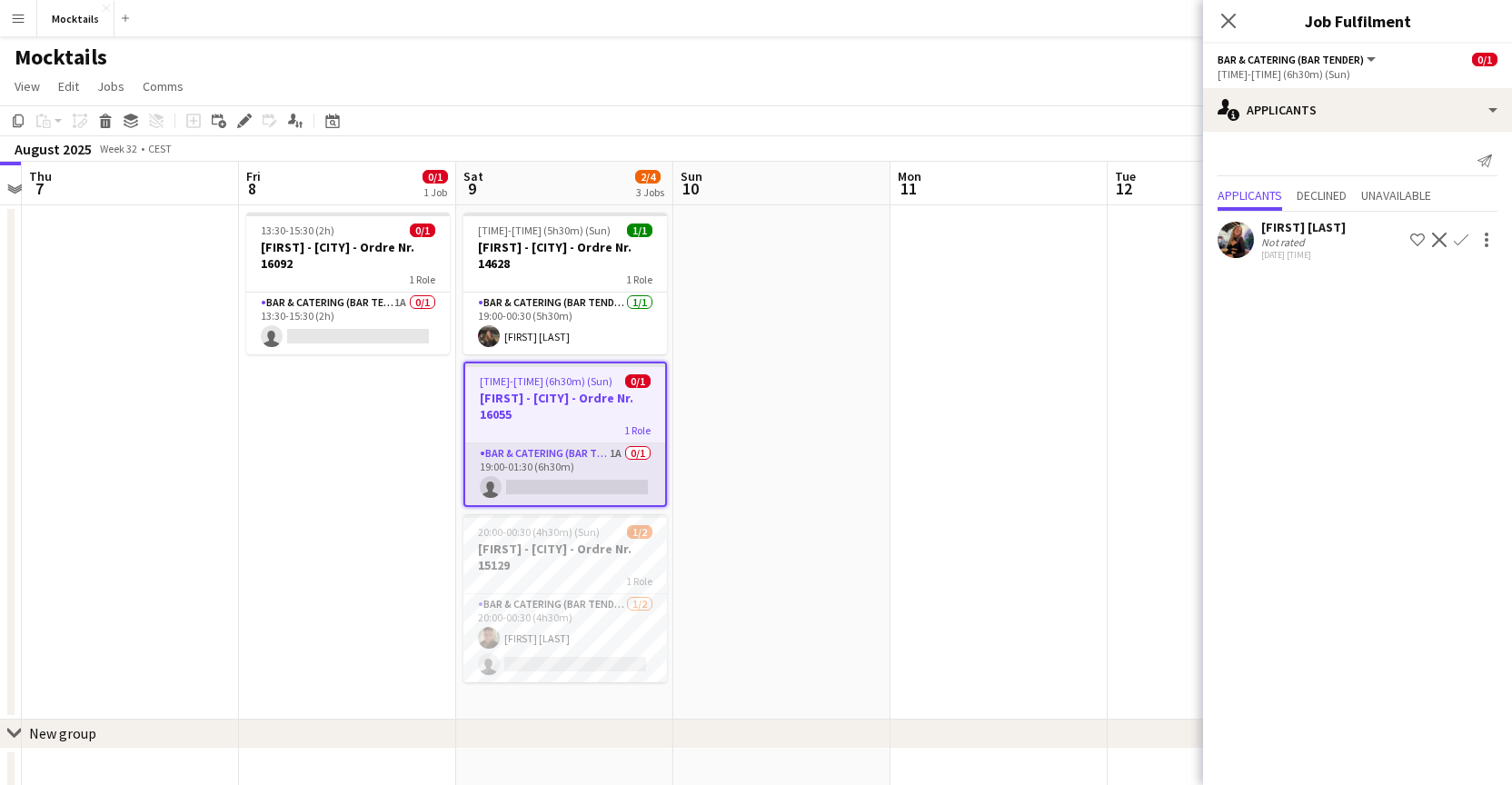 click on "Bar & Catering (Bar Tender)   1A   0/1   [TIME]-[TIME] ([DURATION])
single-neutral-actions" at bounding box center (565, 474) 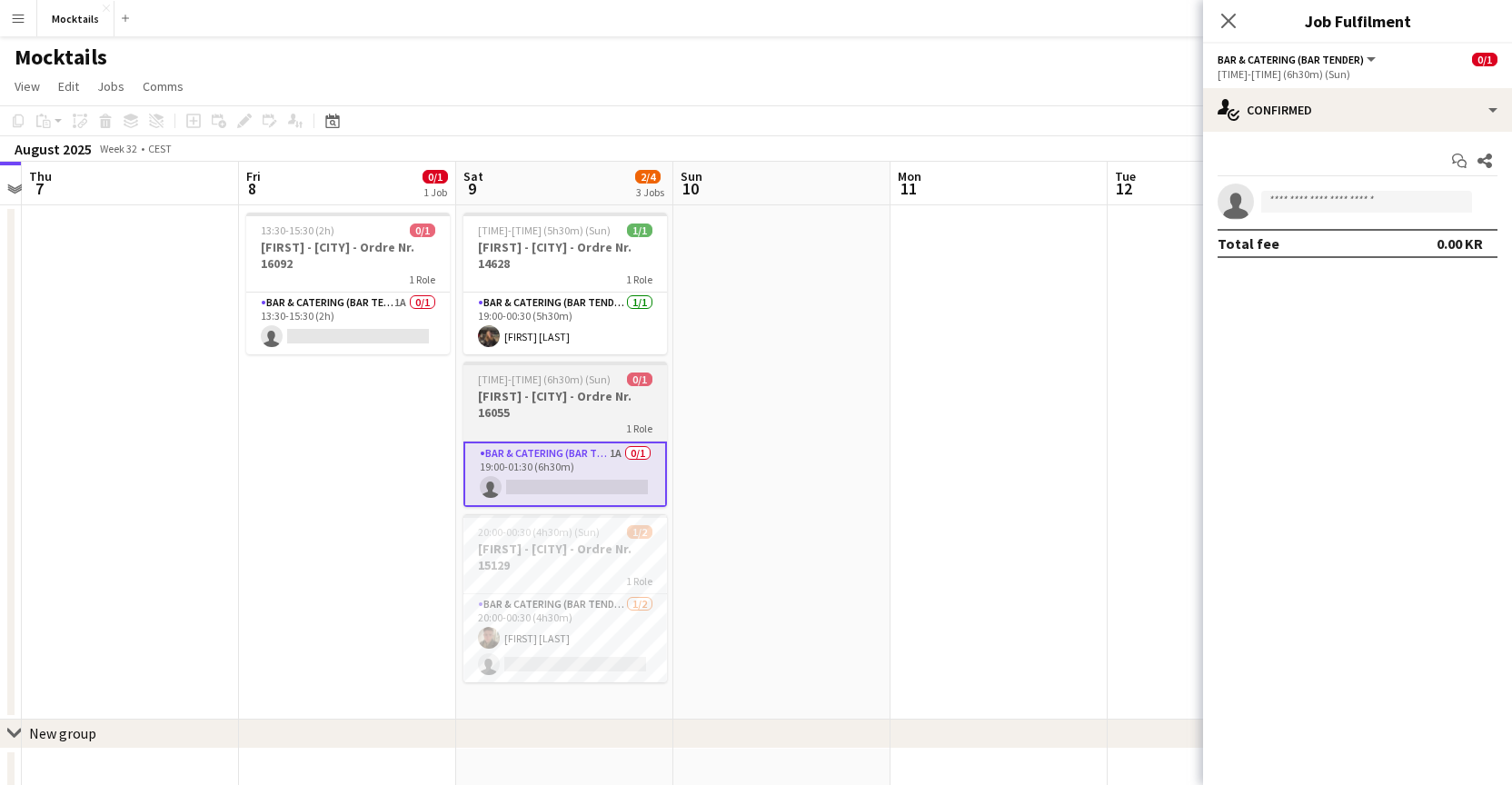 click on "[FIRST] - Dyssegård - Ordre Nr. 16055" at bounding box center [565, 404] 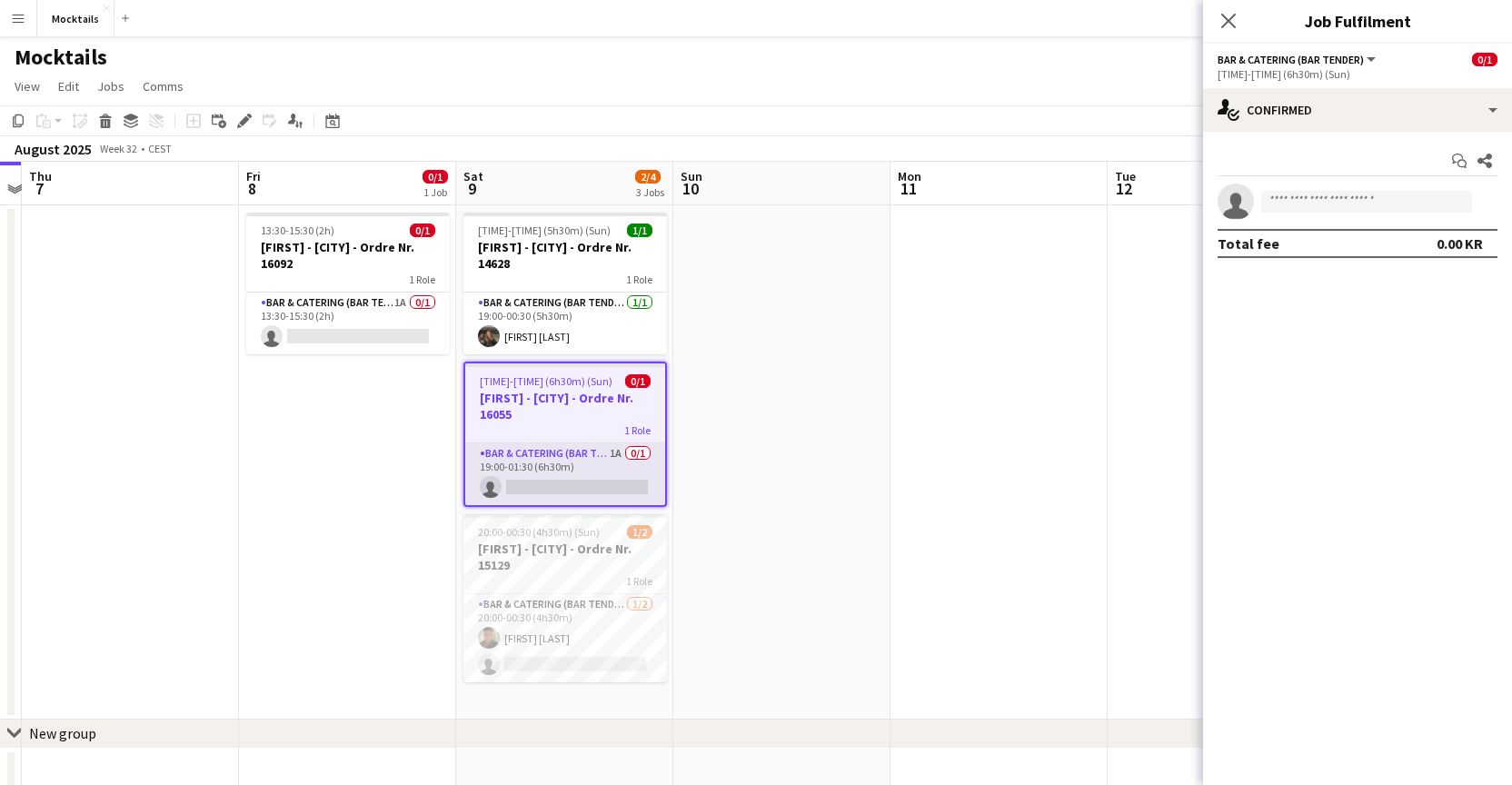 click on "Bar & Catering (Bar Tender)   1A   0/1   [TIME]-[TIME] ([DURATION])
single-neutral-actions" at bounding box center (565, 474) 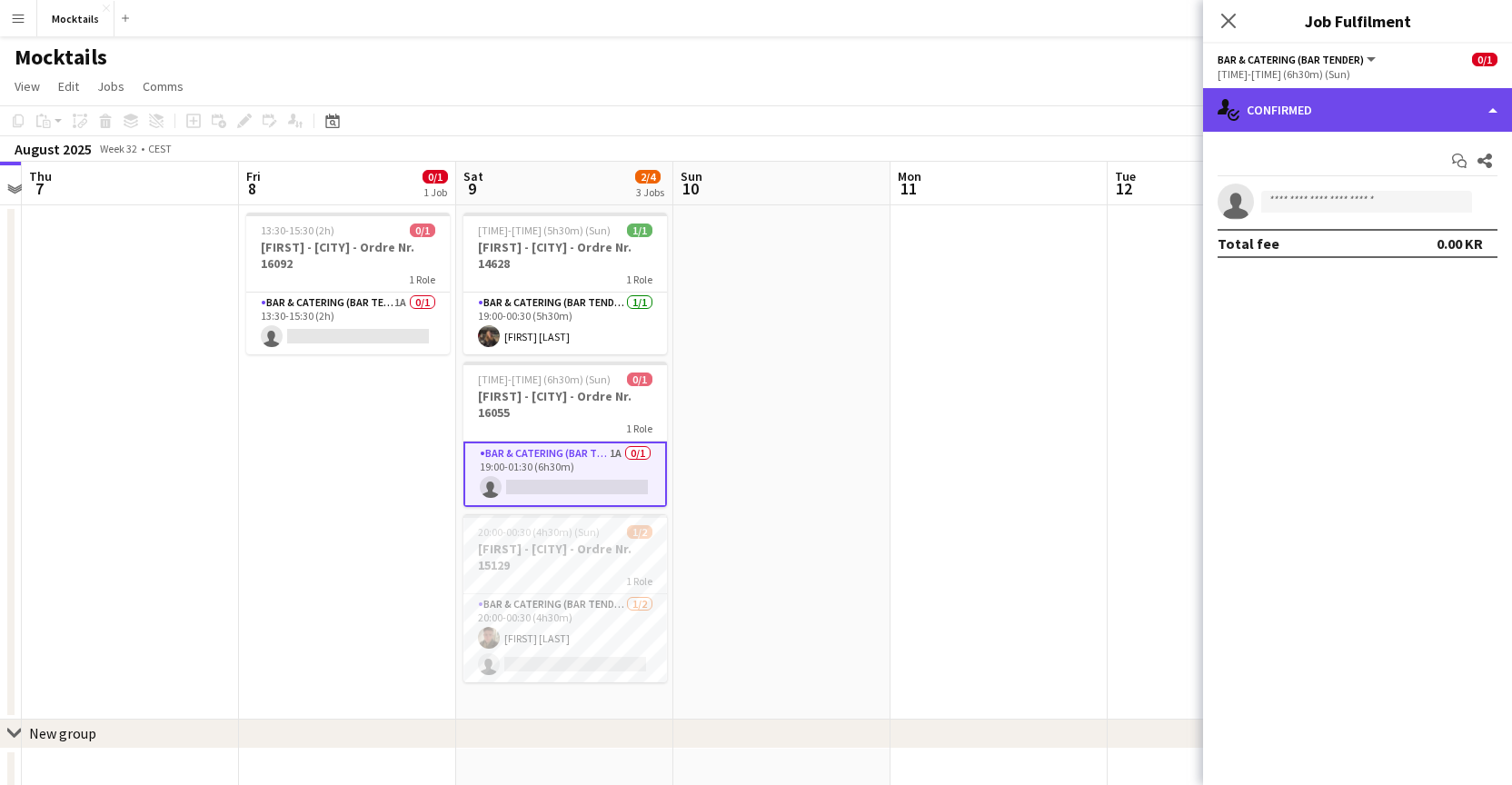 click on "single-neutral-actions-check-2
Confirmed" 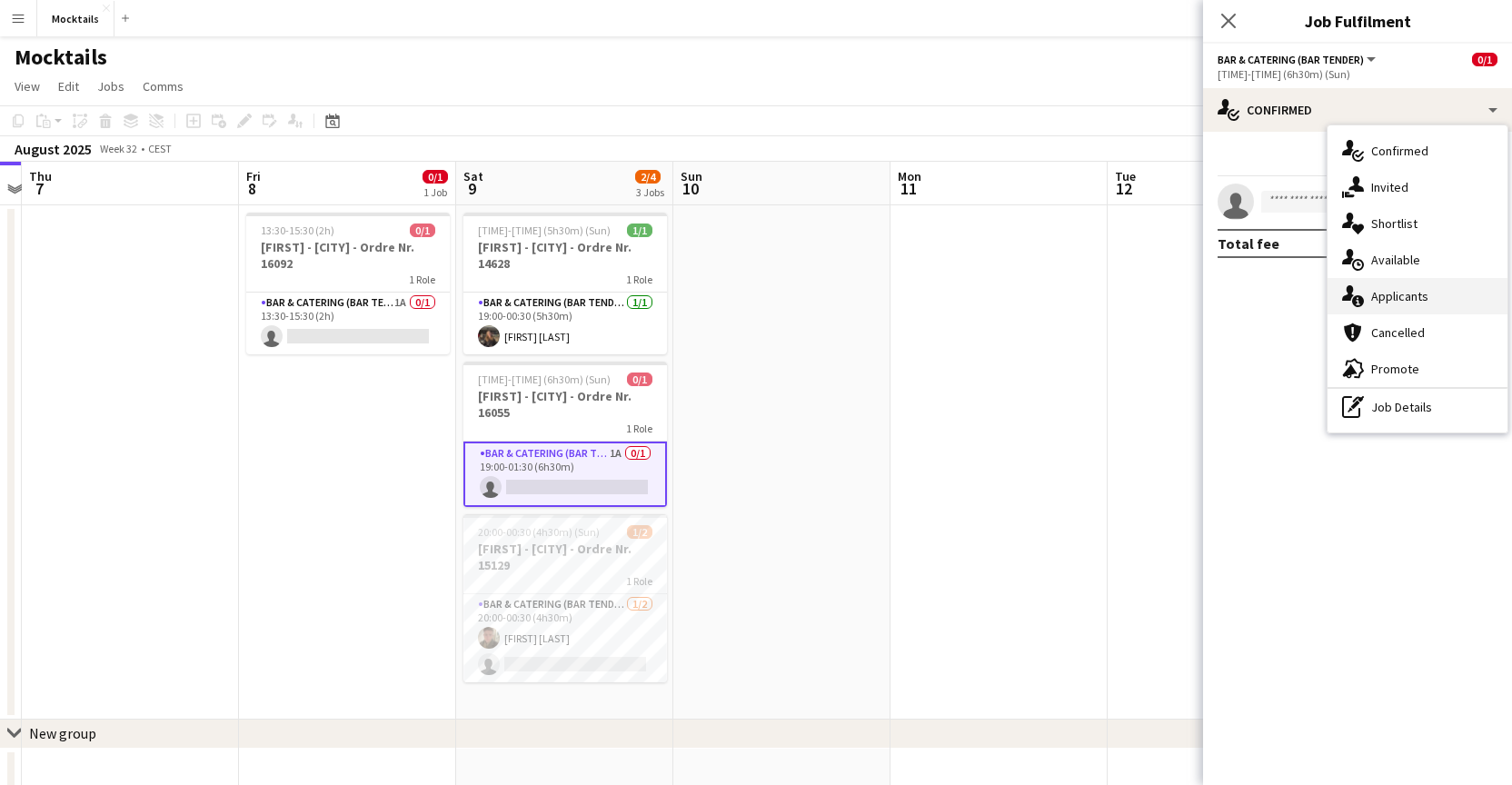 click on "single-neutral-actions-information
Applicants" at bounding box center (1418, 296) 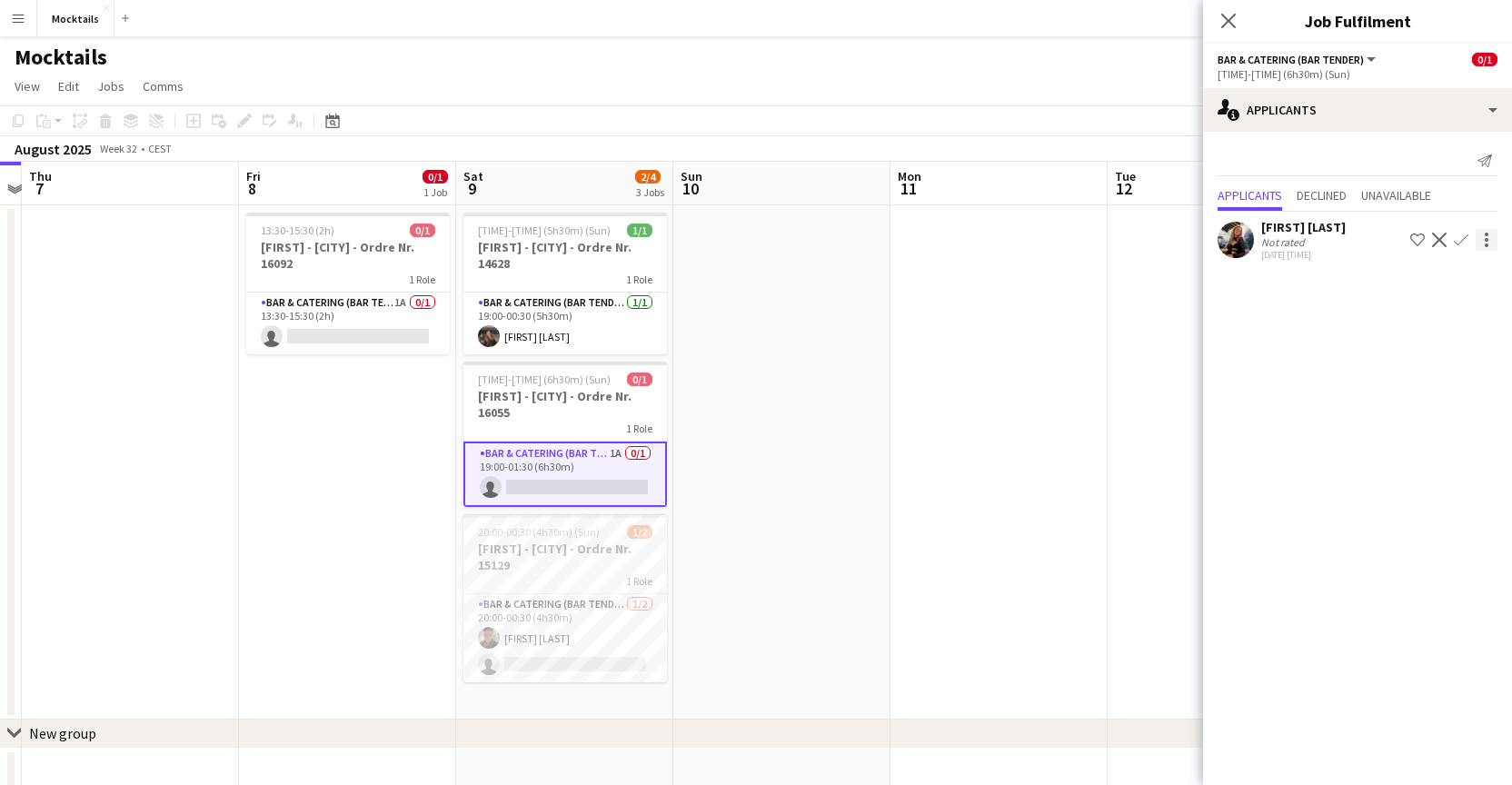 click 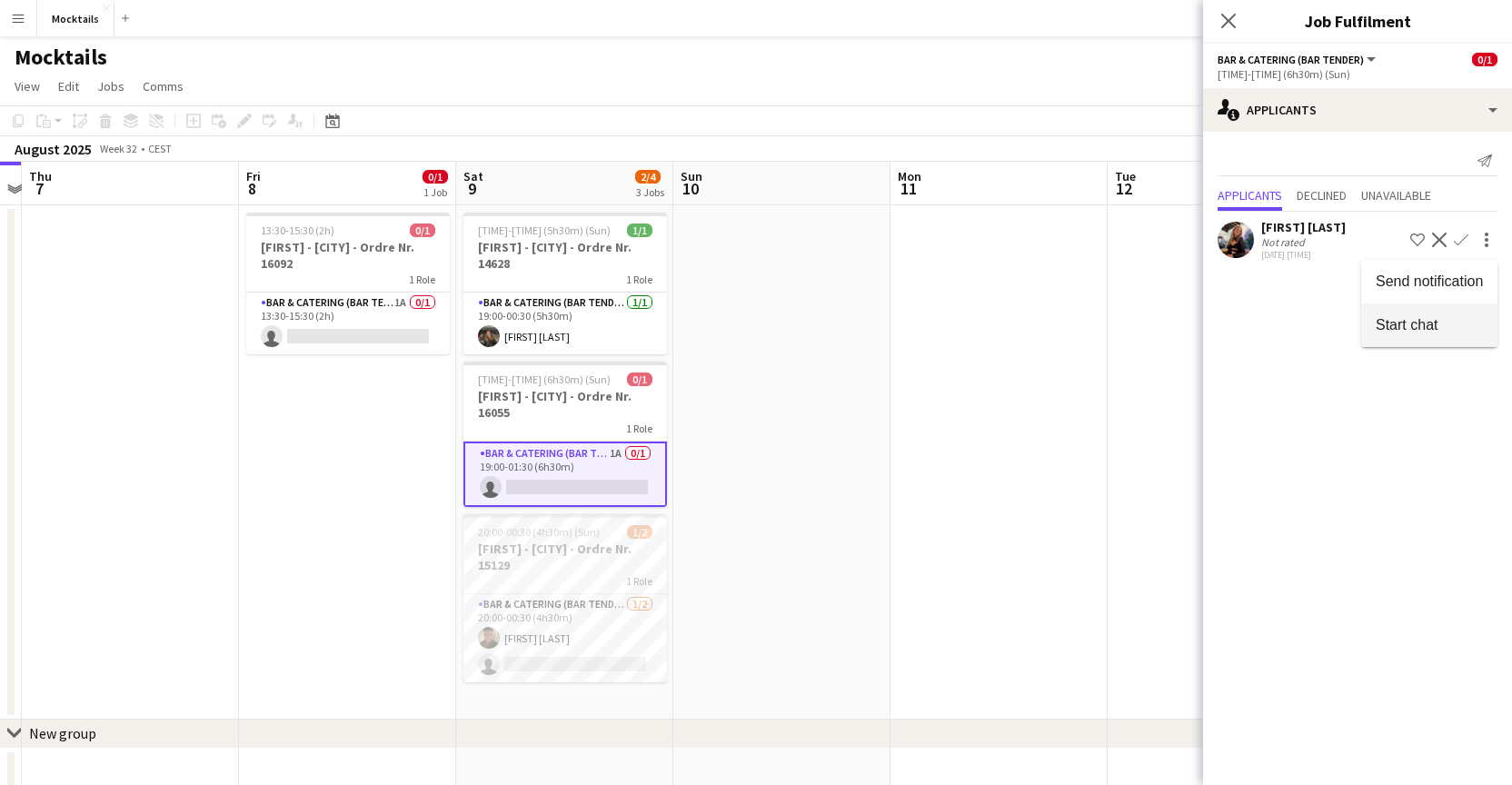 click on "Start chat" at bounding box center [1407, 324] 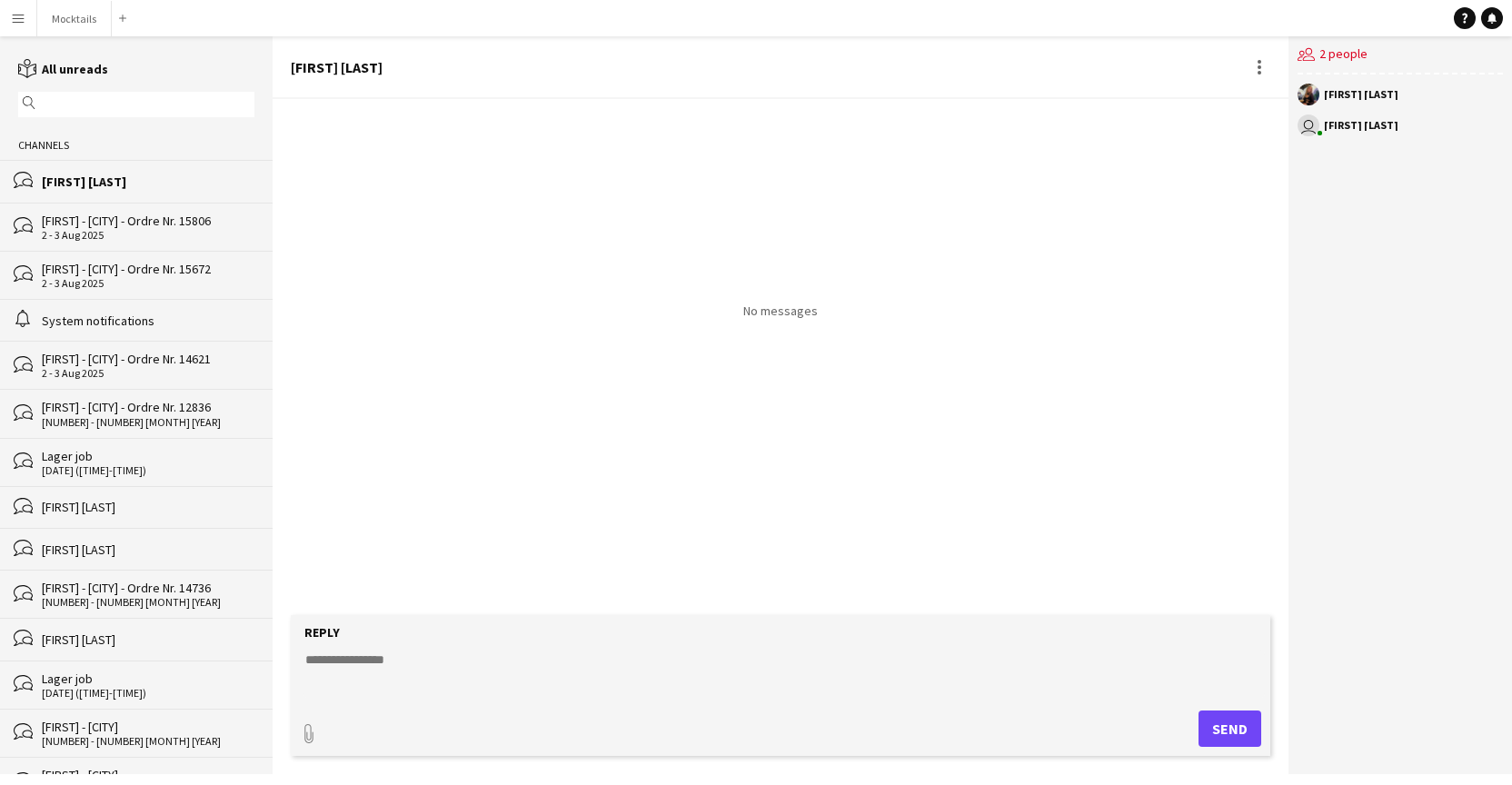 click 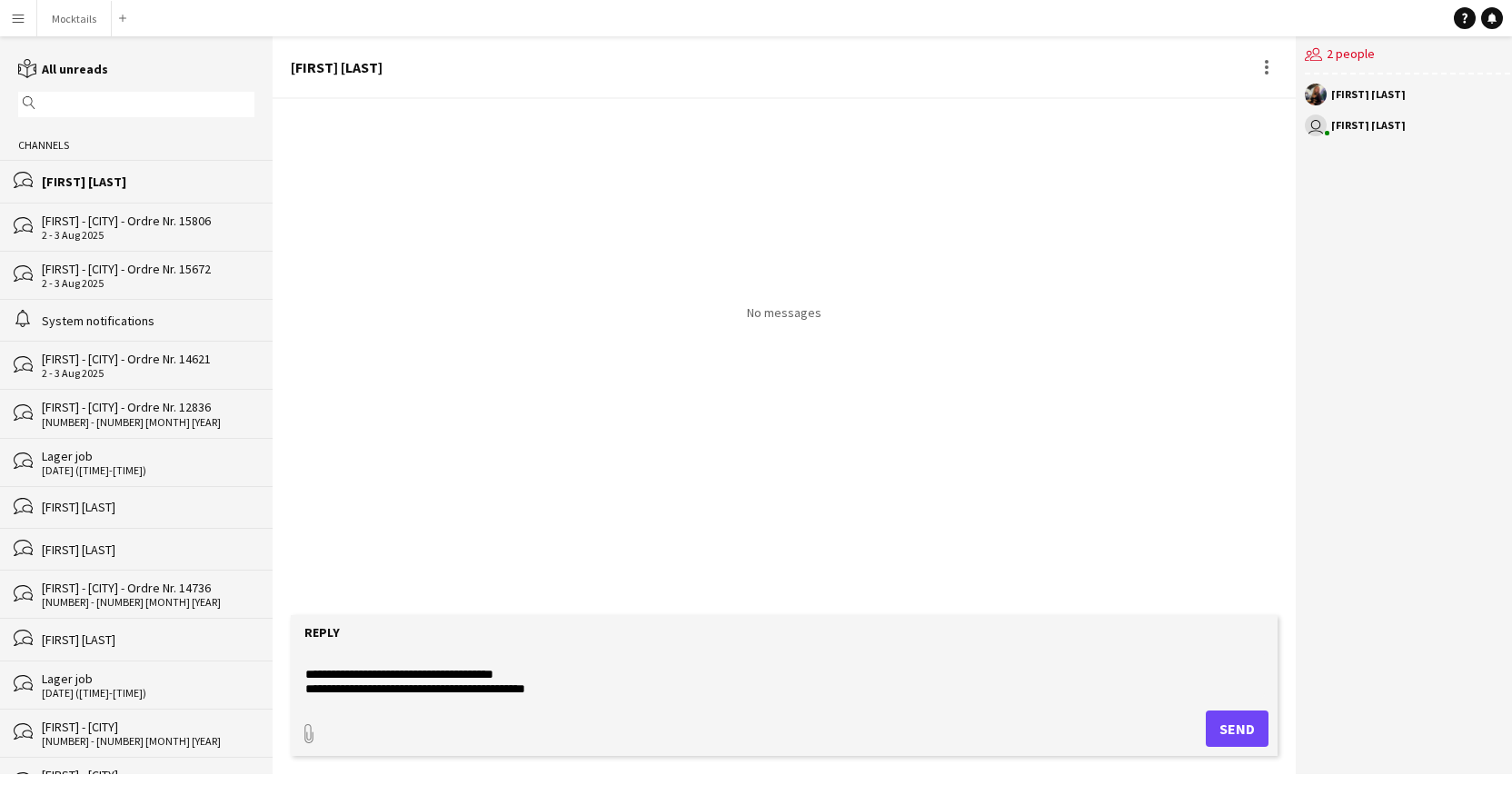 scroll, scrollTop: 43, scrollLeft: 0, axis: vertical 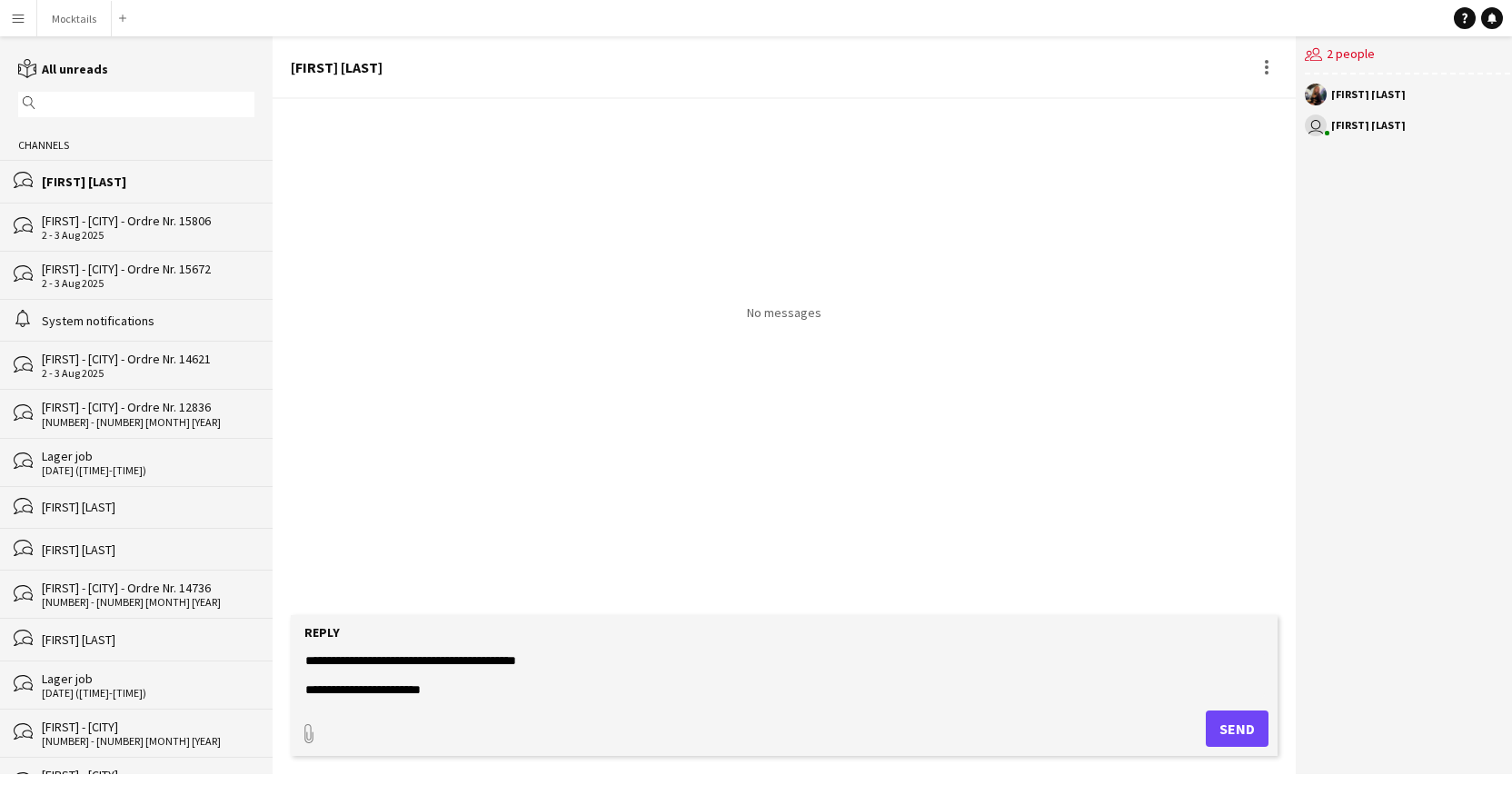 type on "**********" 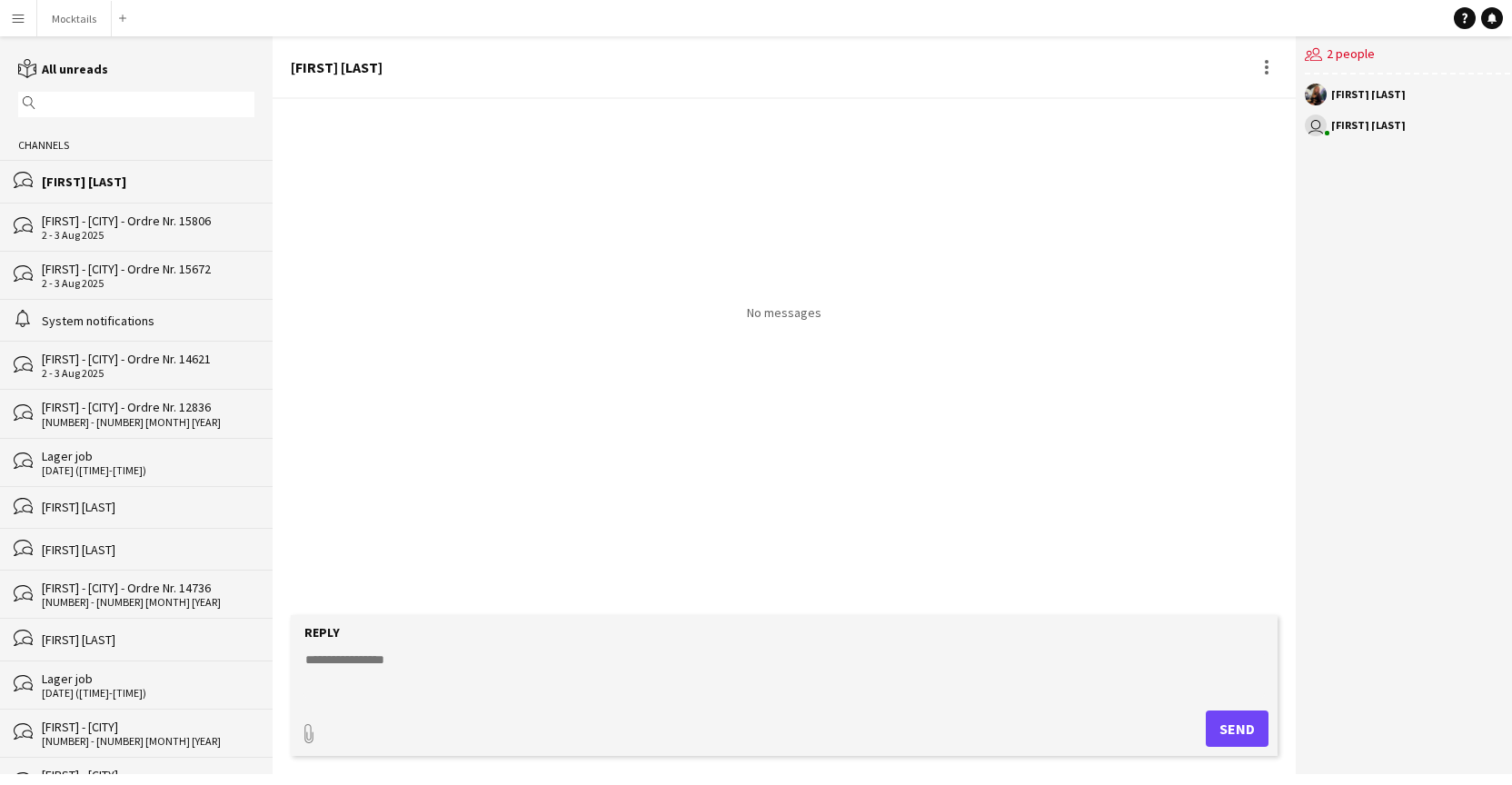 scroll, scrollTop: 0, scrollLeft: 0, axis: both 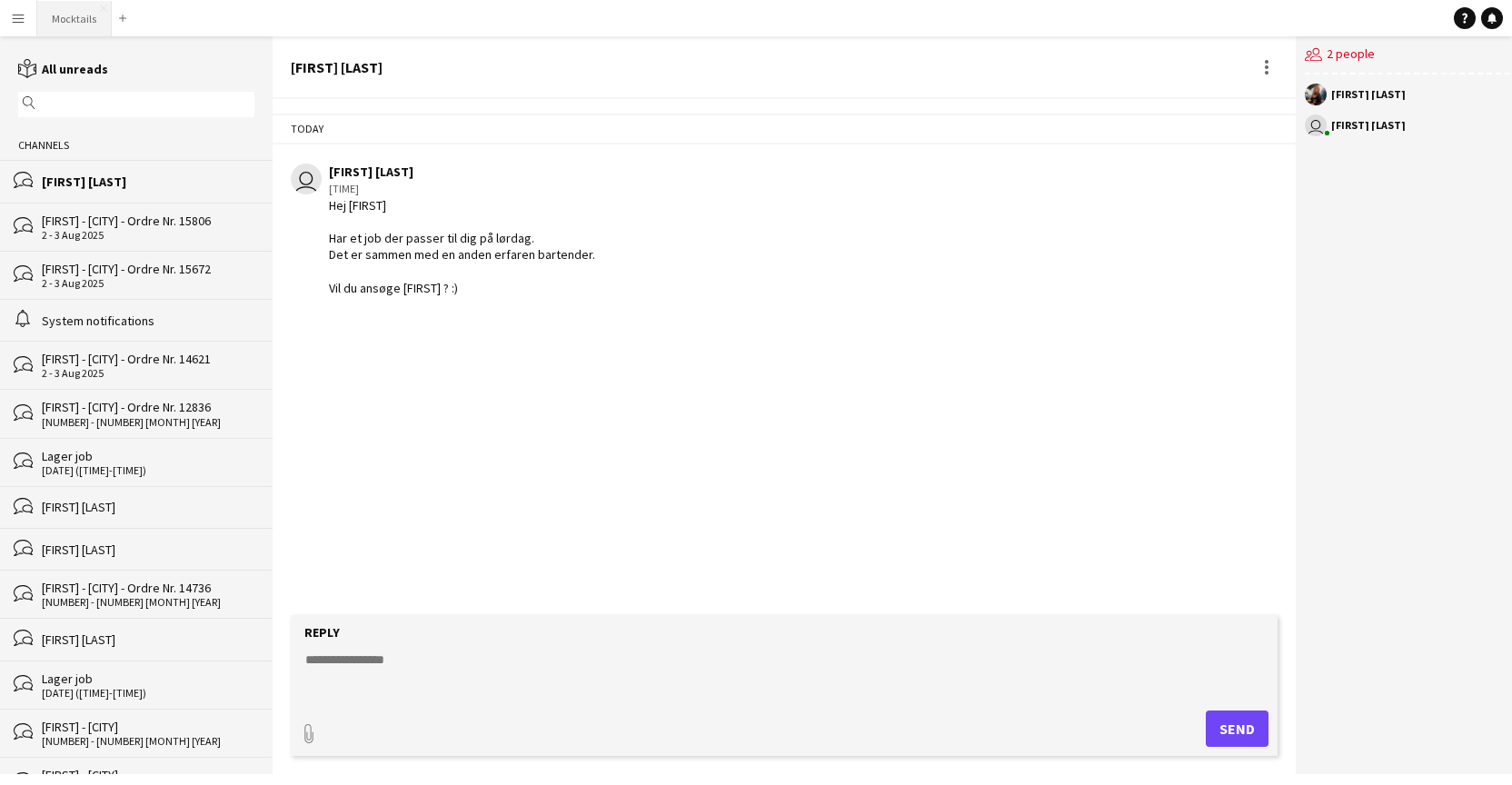 click on "Mocktails
Close" at bounding box center [75, 18] 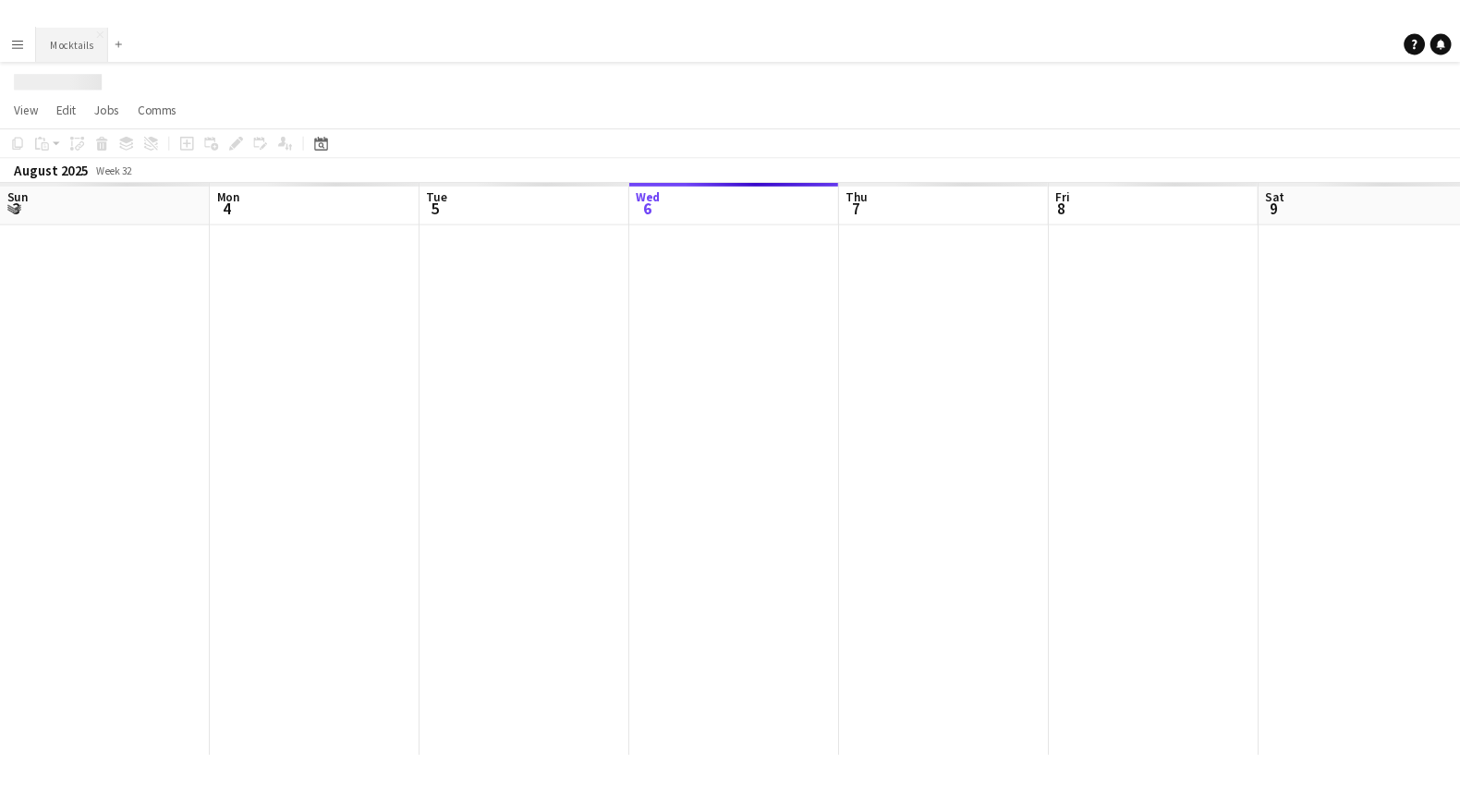 scroll, scrollTop: 0, scrollLeft: 442, axis: horizontal 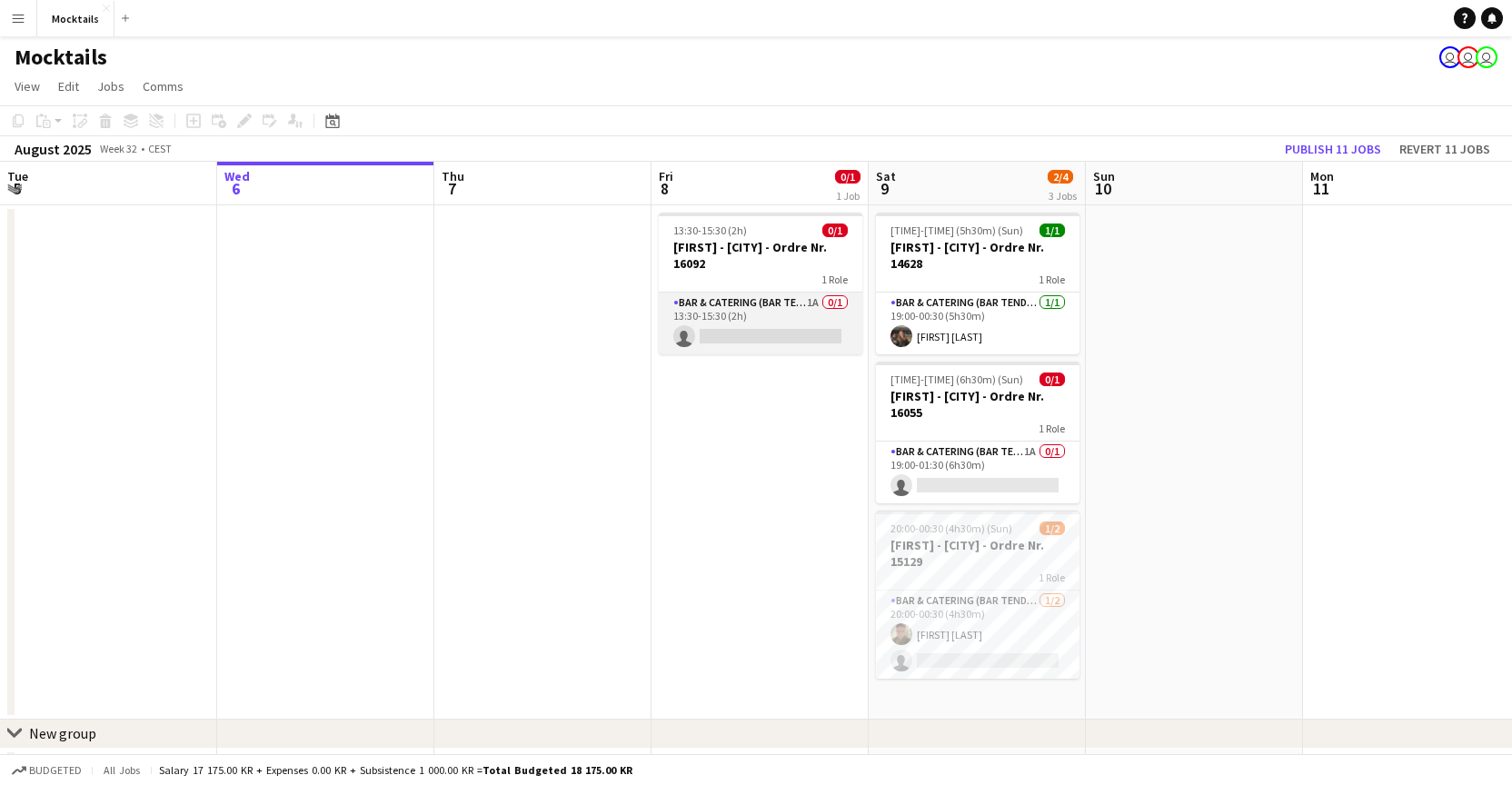 click on "Bar & Catering (Bar Tender)   1A   0/1   13:30-15:30 (2h)
single-neutral-actions" at bounding box center [761, 323] 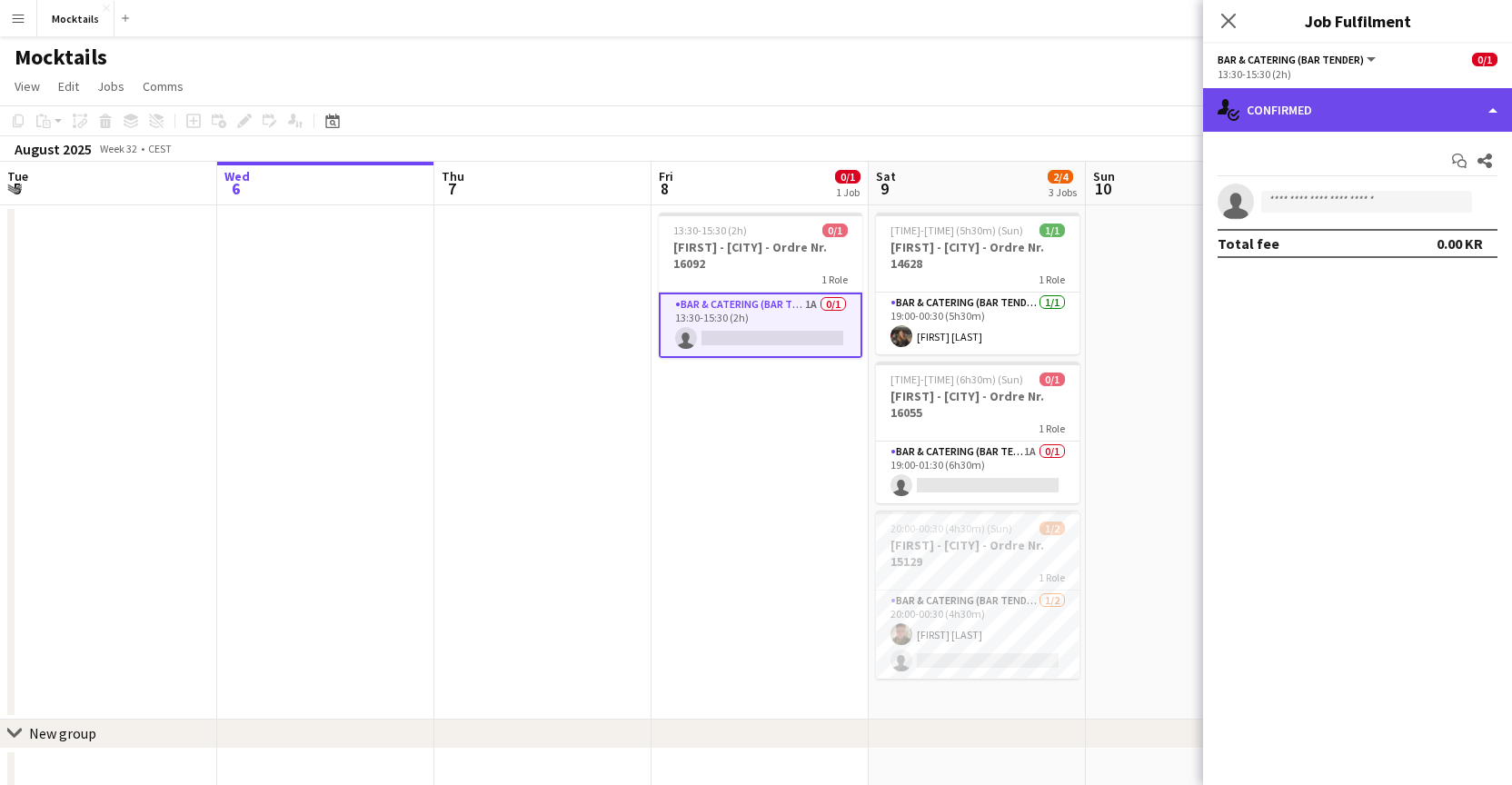 click on "single-neutral-actions-check-2
Confirmed" 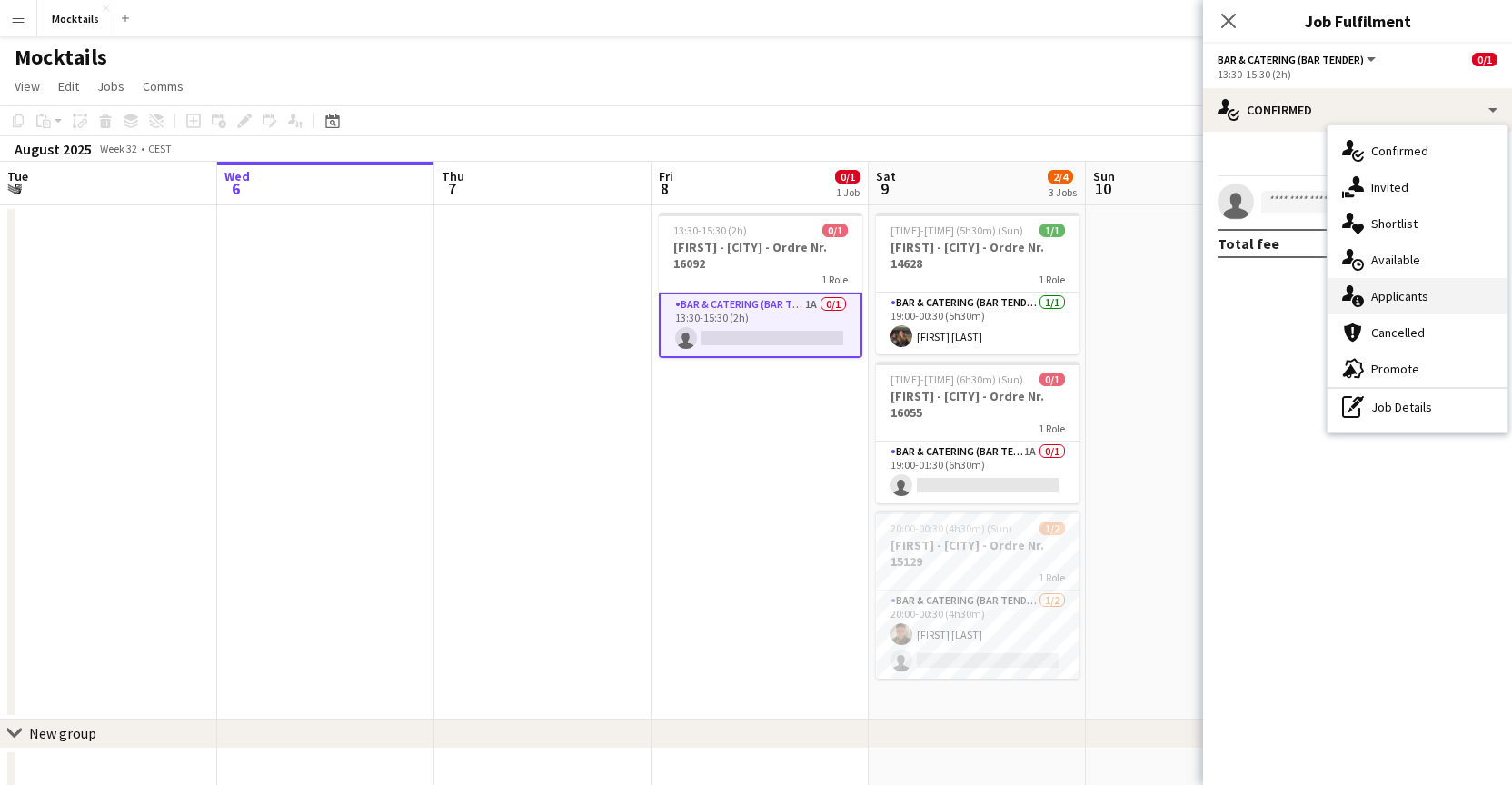 click on "single-neutral-actions-information
Applicants" at bounding box center [1418, 296] 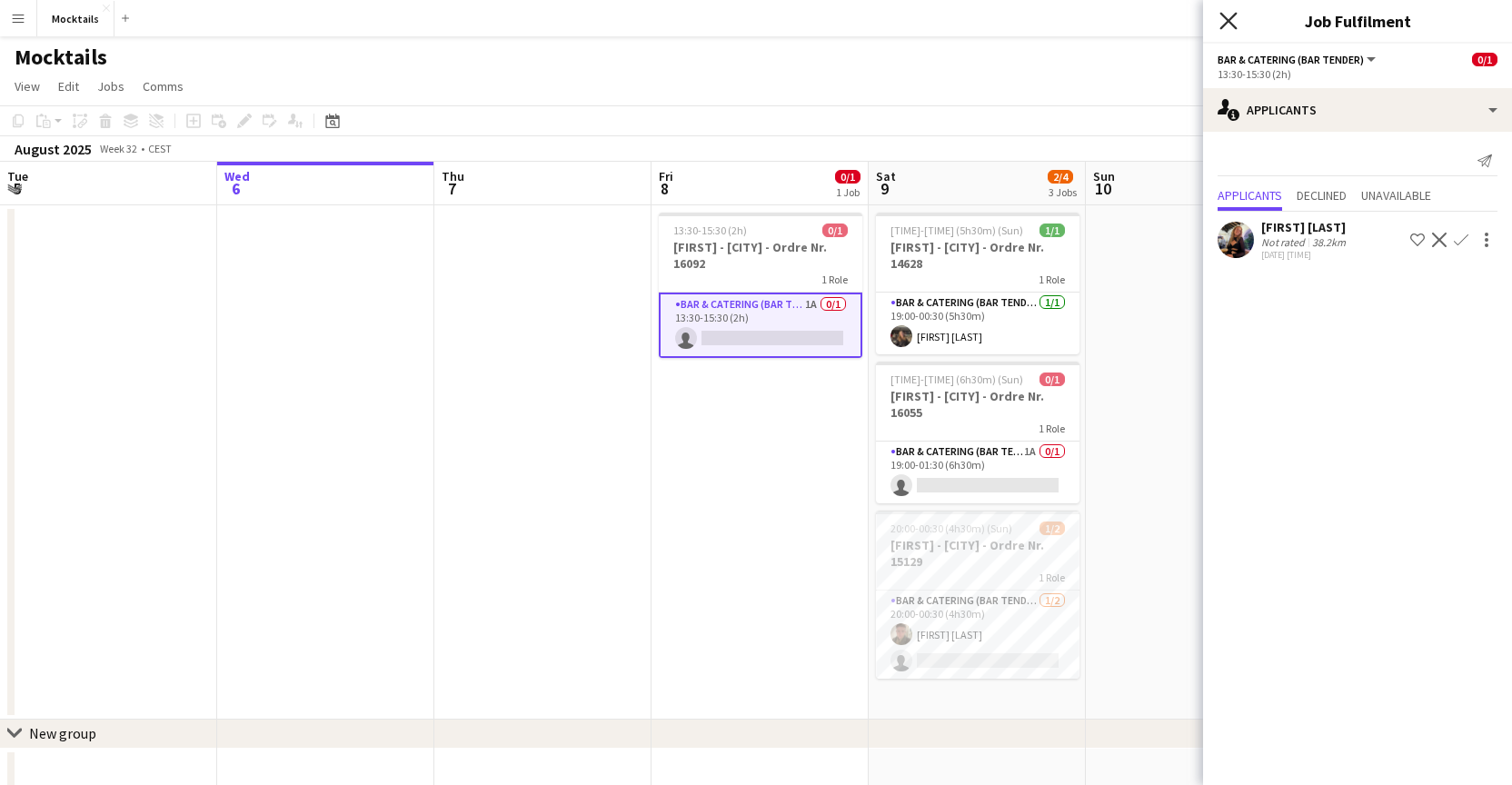click on "Close pop-in" 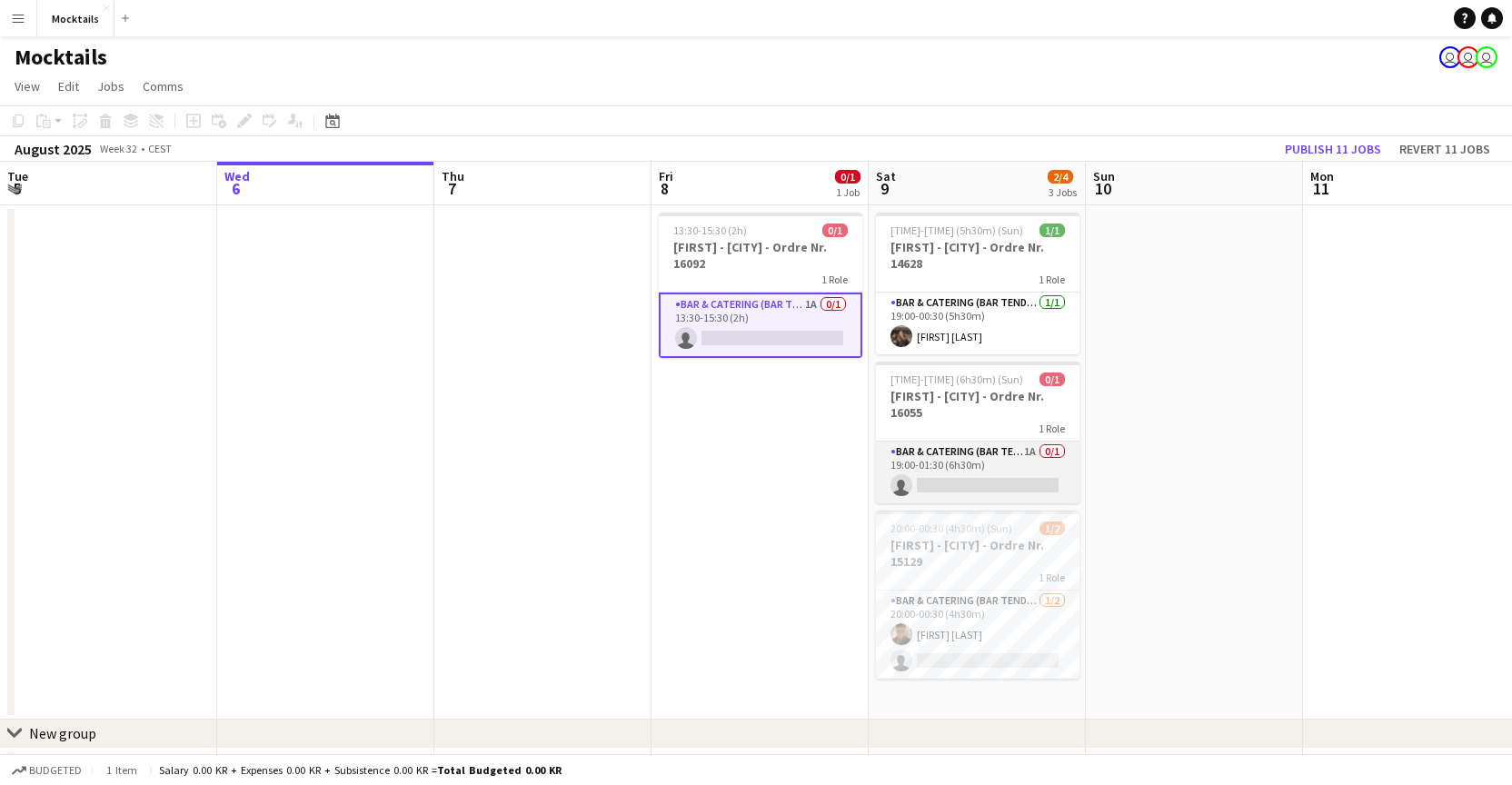 click on "Bar & Catering (Bar Tender)   1A   0/1   [TIME]-[TIME] ([DURATION])
single-neutral-actions" at bounding box center (978, 472) 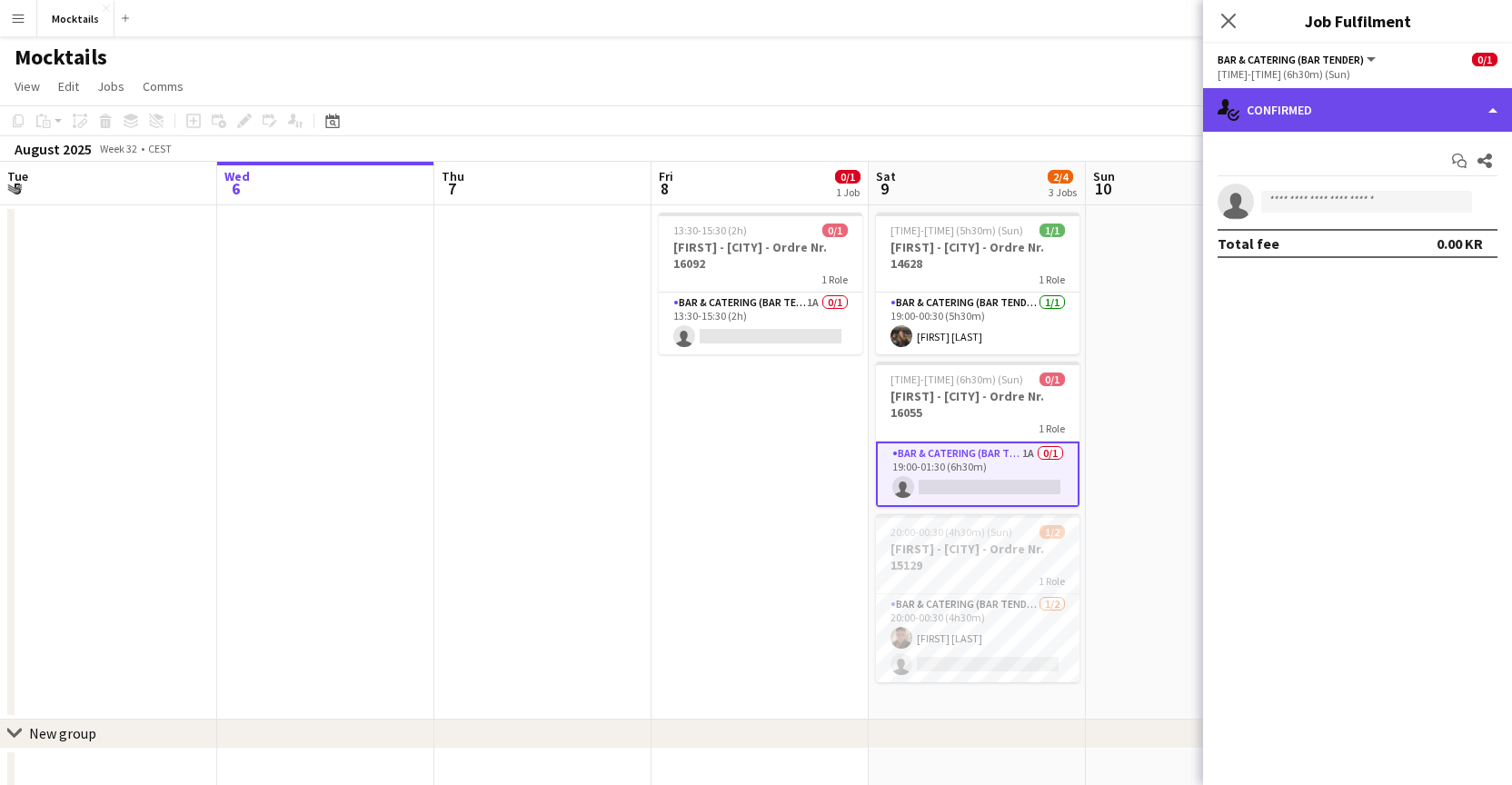 click on "single-neutral-actions-check-2
Confirmed" 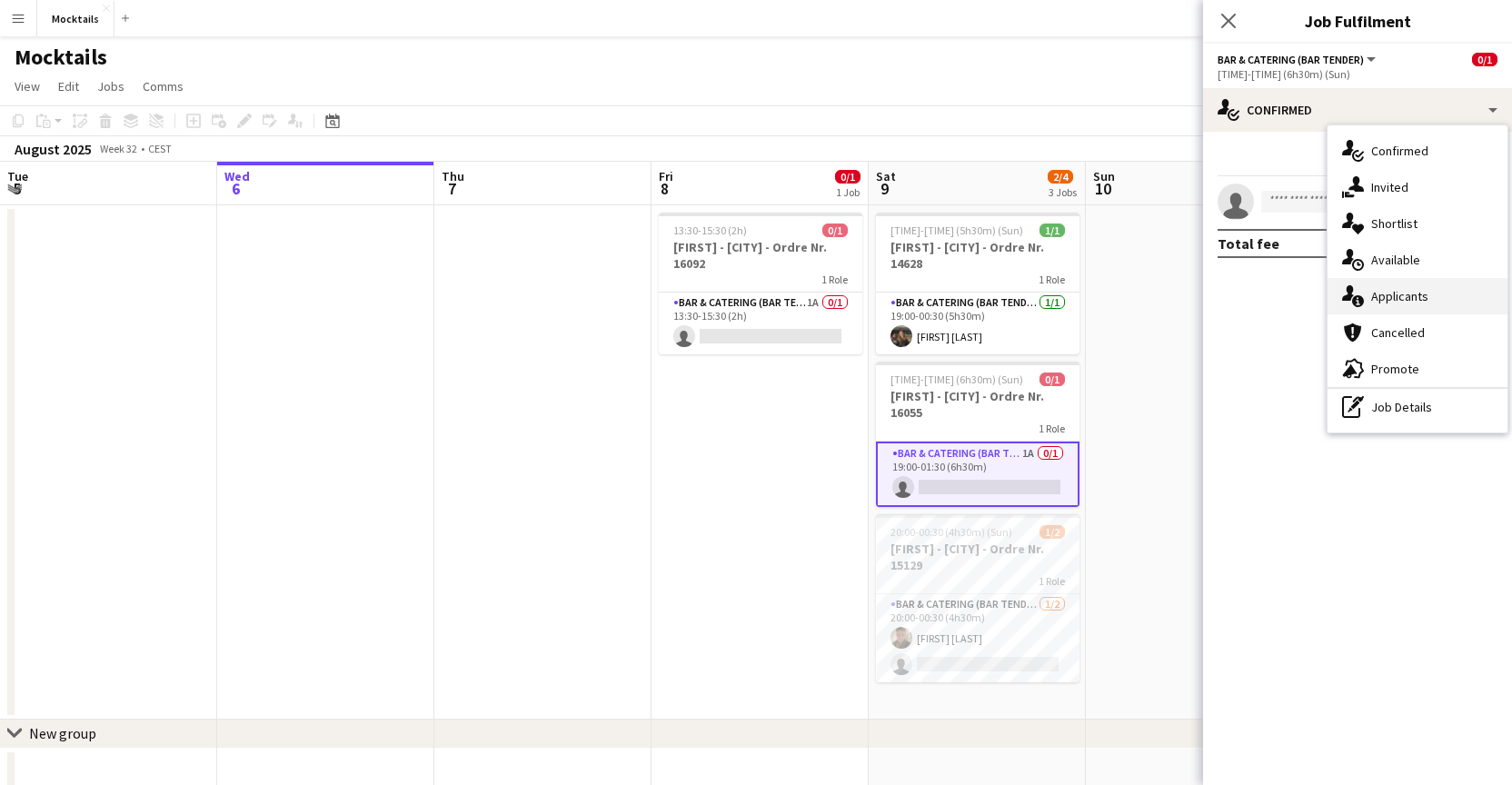 click on "single-neutral-actions-information
Applicants" at bounding box center [1418, 296] 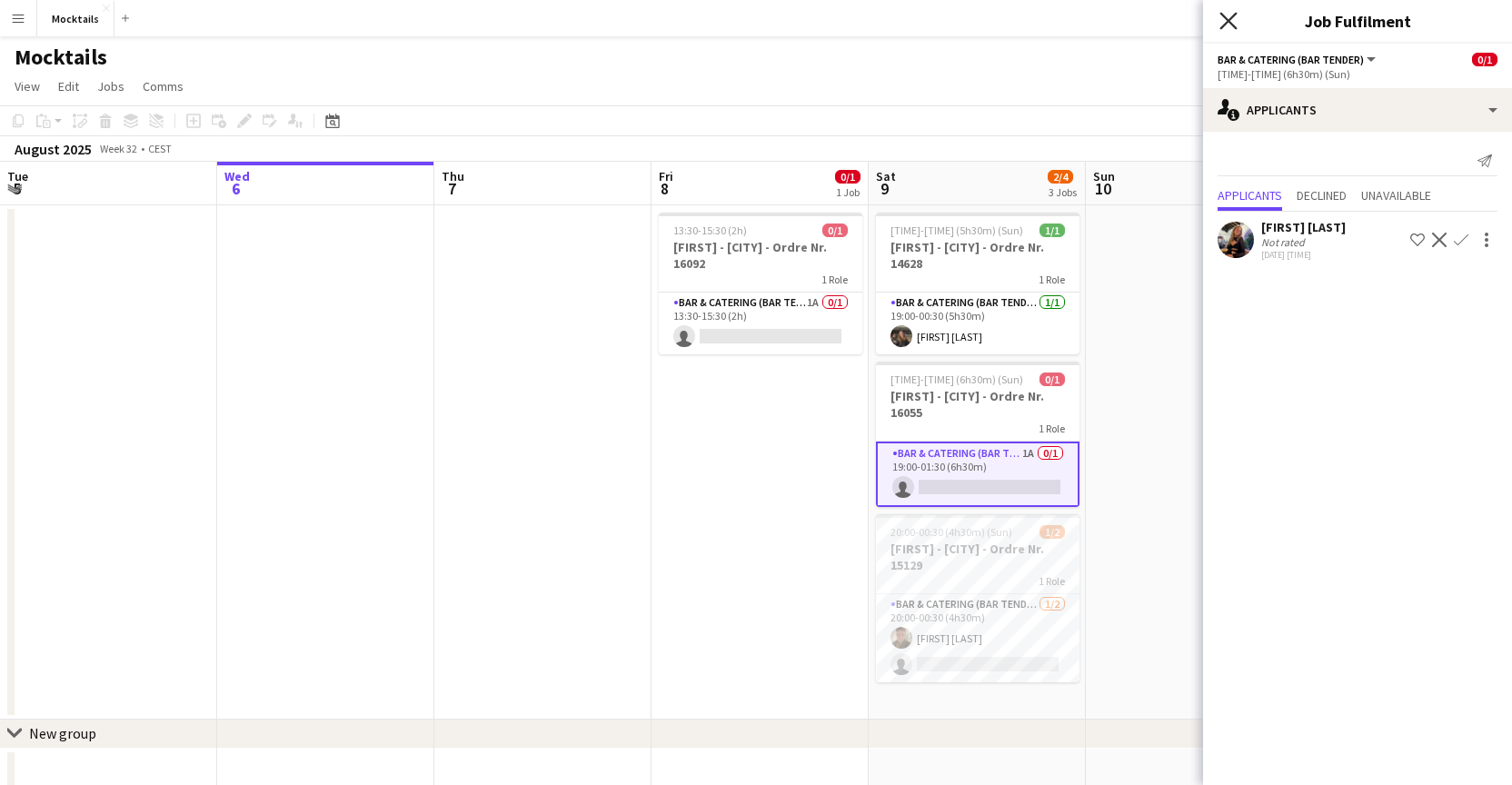 click on "Close pop-in" 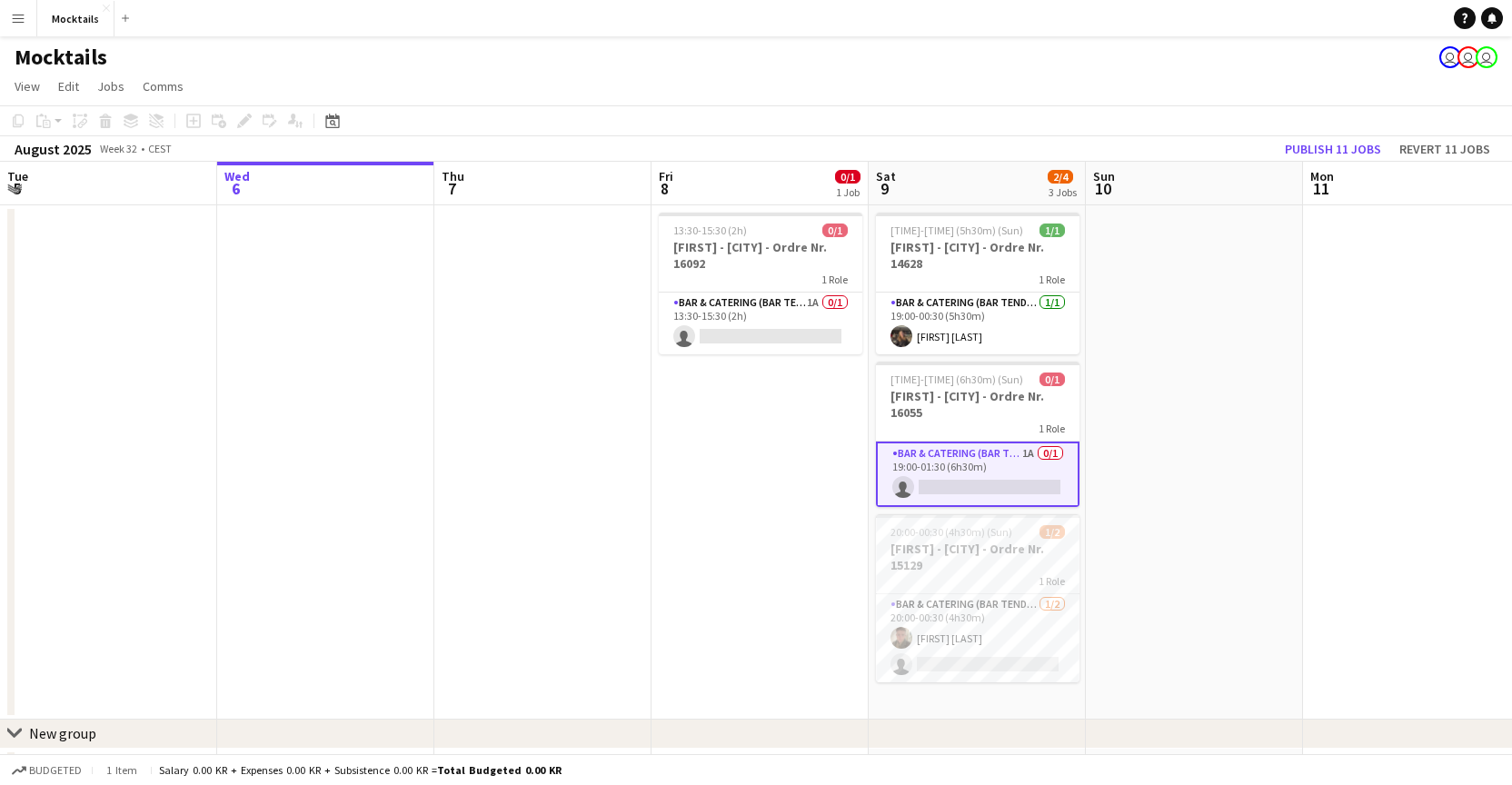 click on "13:30-15:30 (2h)    0/1   Stine - København - Ordre Nr. 16092   1 Role   Bar & Catering (Bar Tender)   1A   0/1   13:30-15:30 (2h)
single-neutral-actions" at bounding box center (760, 462) 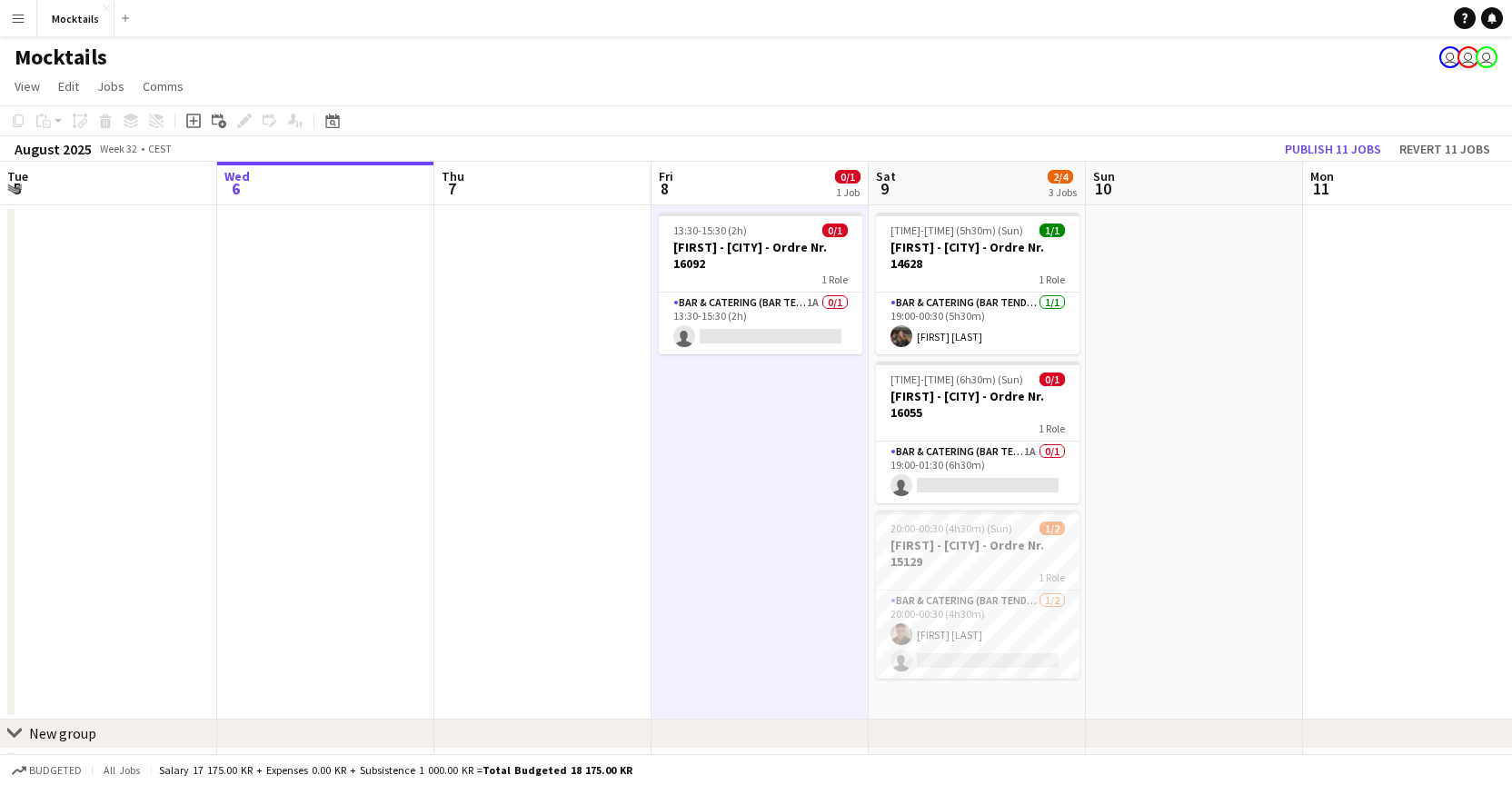 click at bounding box center [1194, 462] 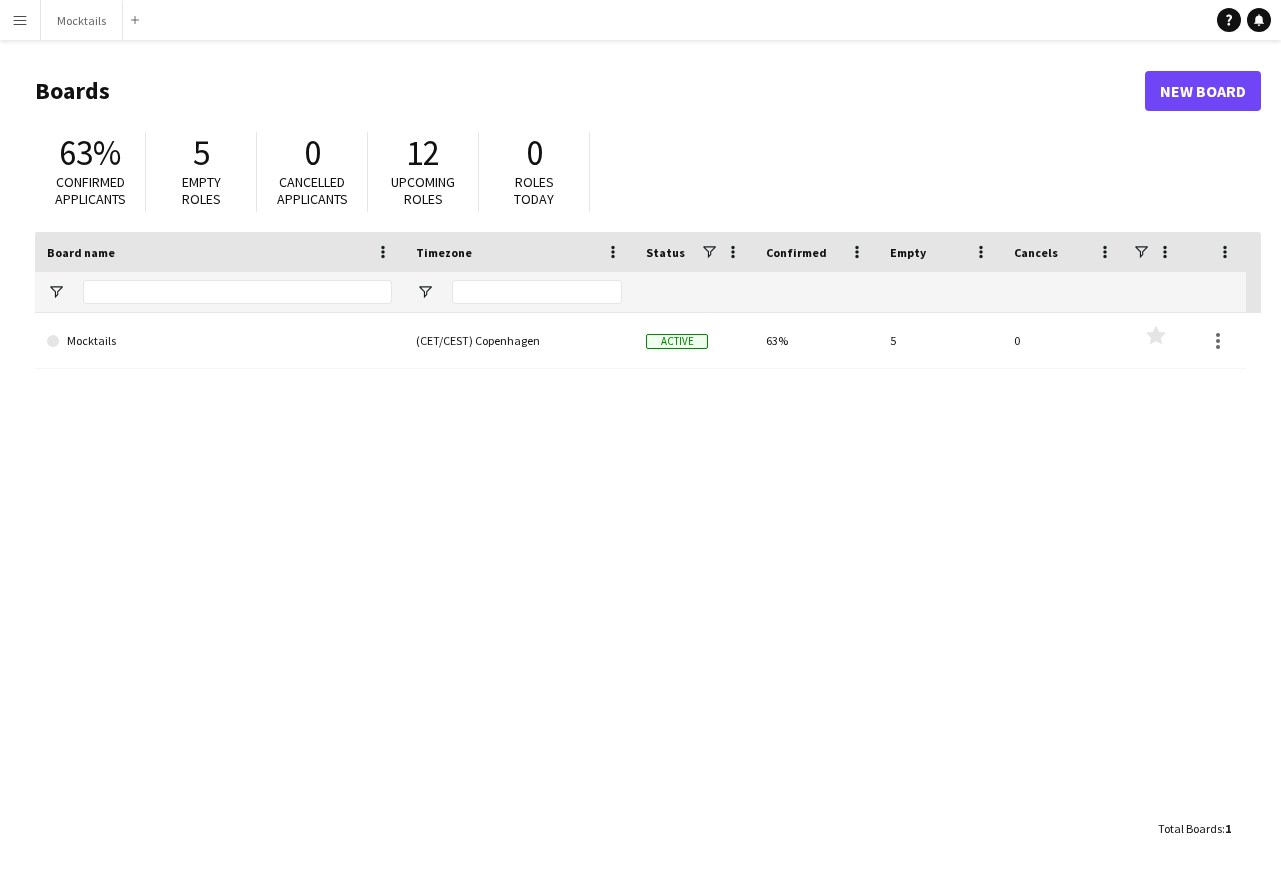 scroll, scrollTop: 0, scrollLeft: 0, axis: both 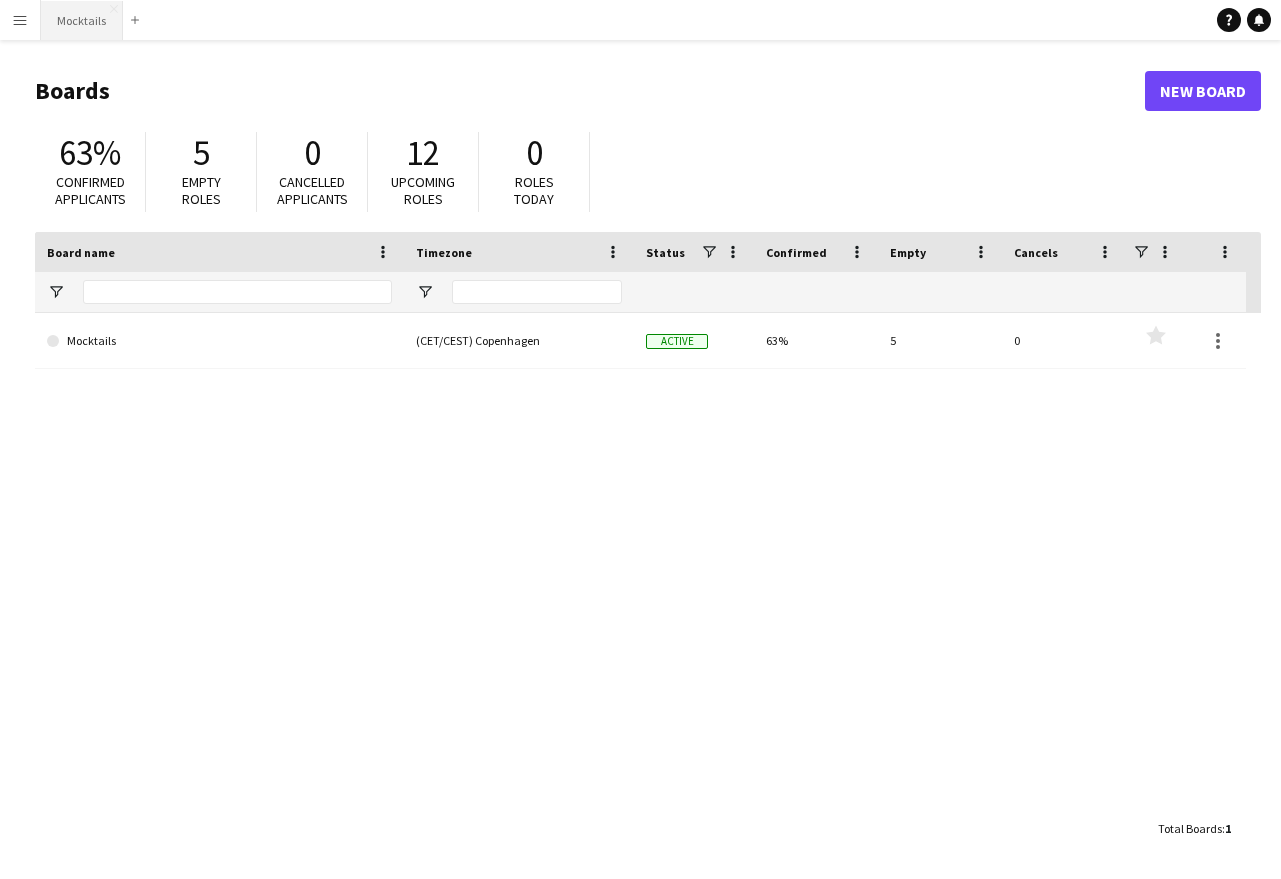 click on "Mocktails
Close" at bounding box center (82, 20) 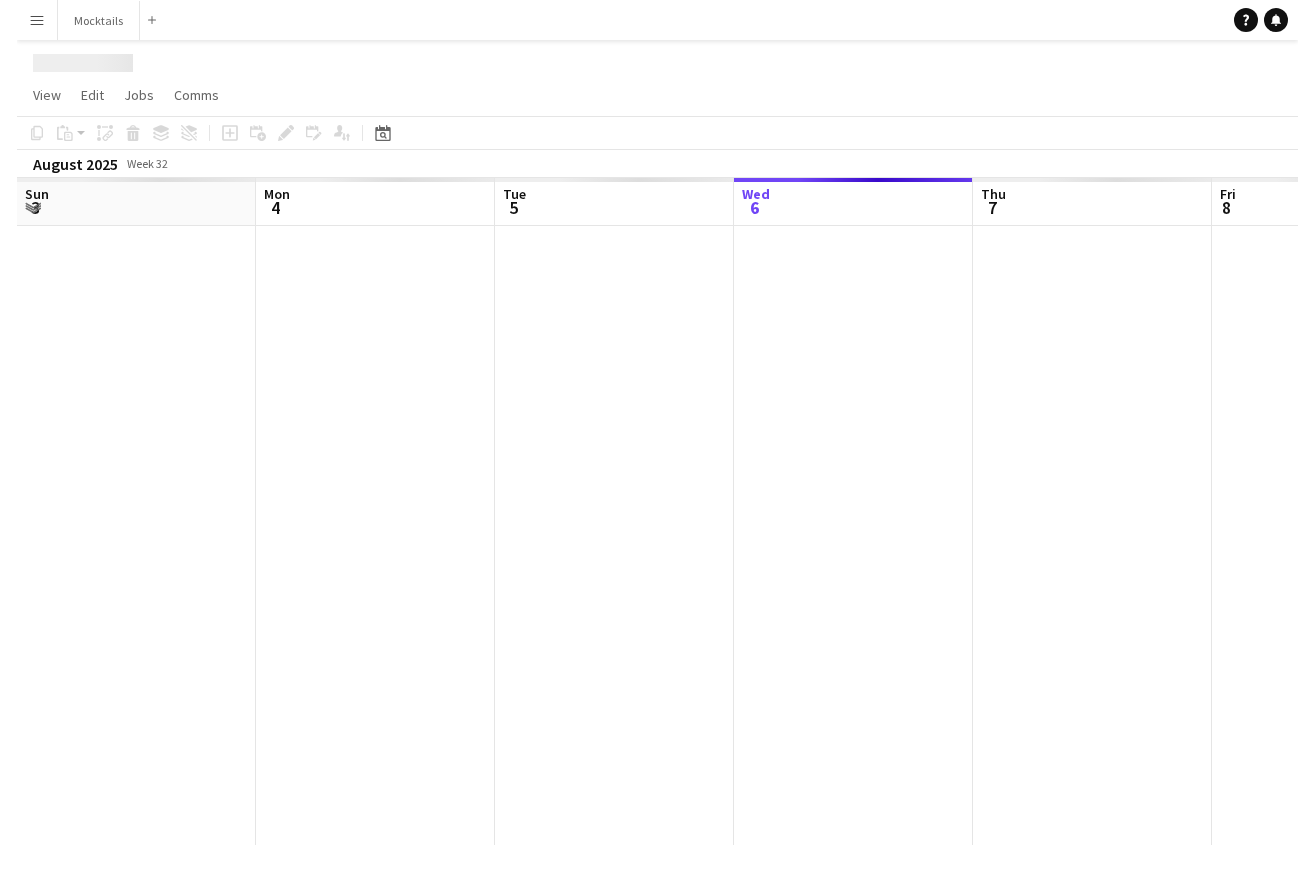 scroll, scrollTop: 0, scrollLeft: 478, axis: horizontal 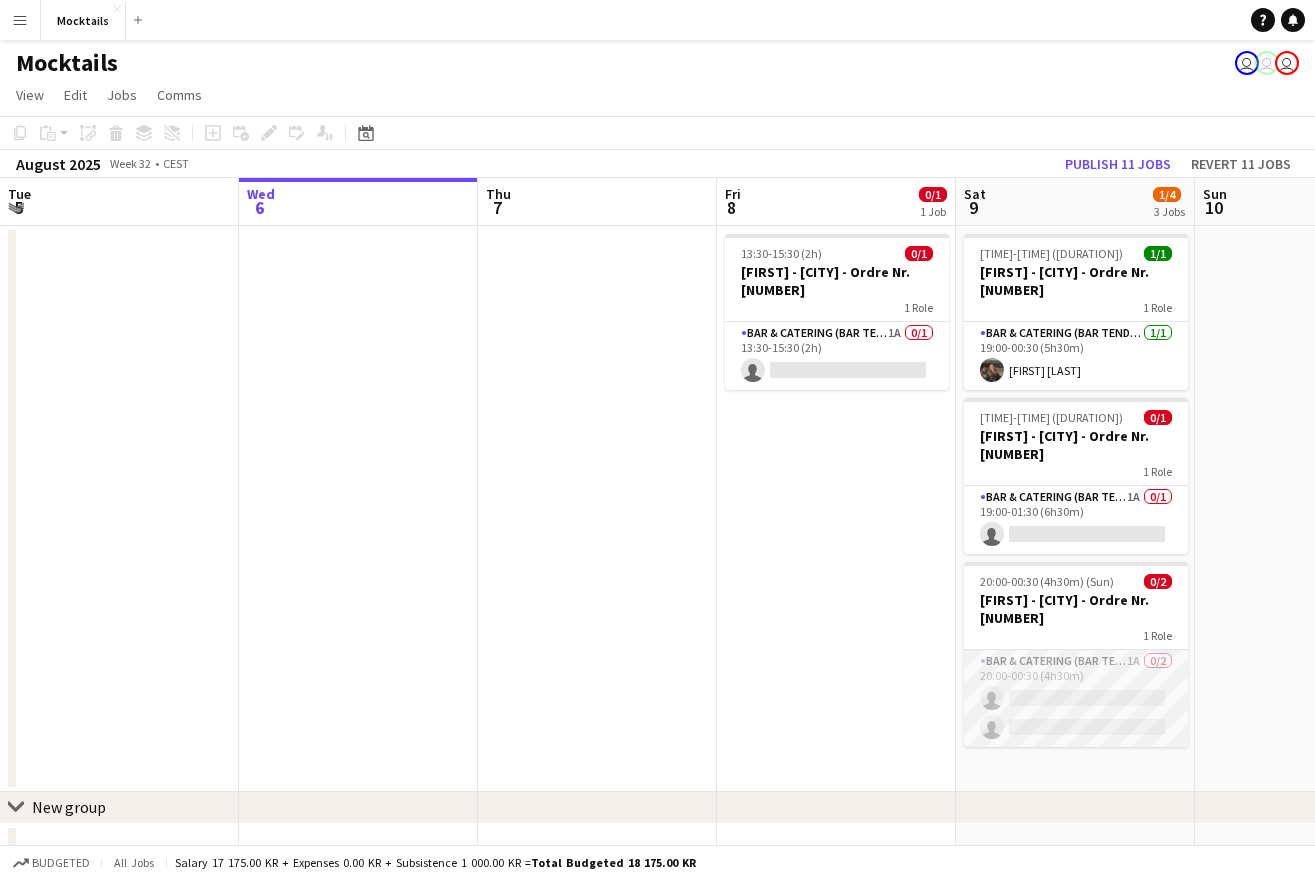 click on "Bar & Catering (Bar Tender)   1A   0/2   20:00-00:30 (4h30m)
single-neutral-actions
single-neutral-actions" at bounding box center (1076, 698) 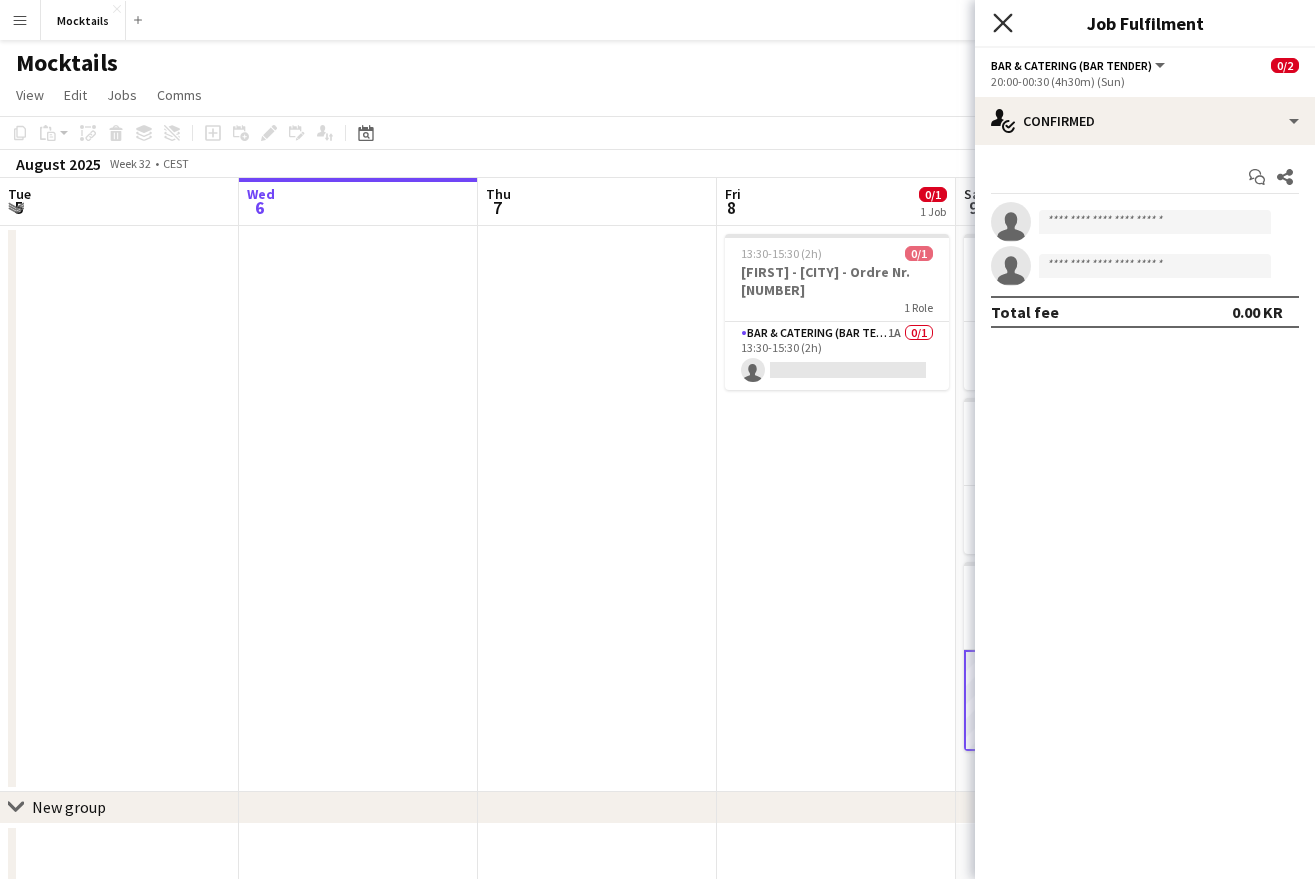 click on "Close pop-in" 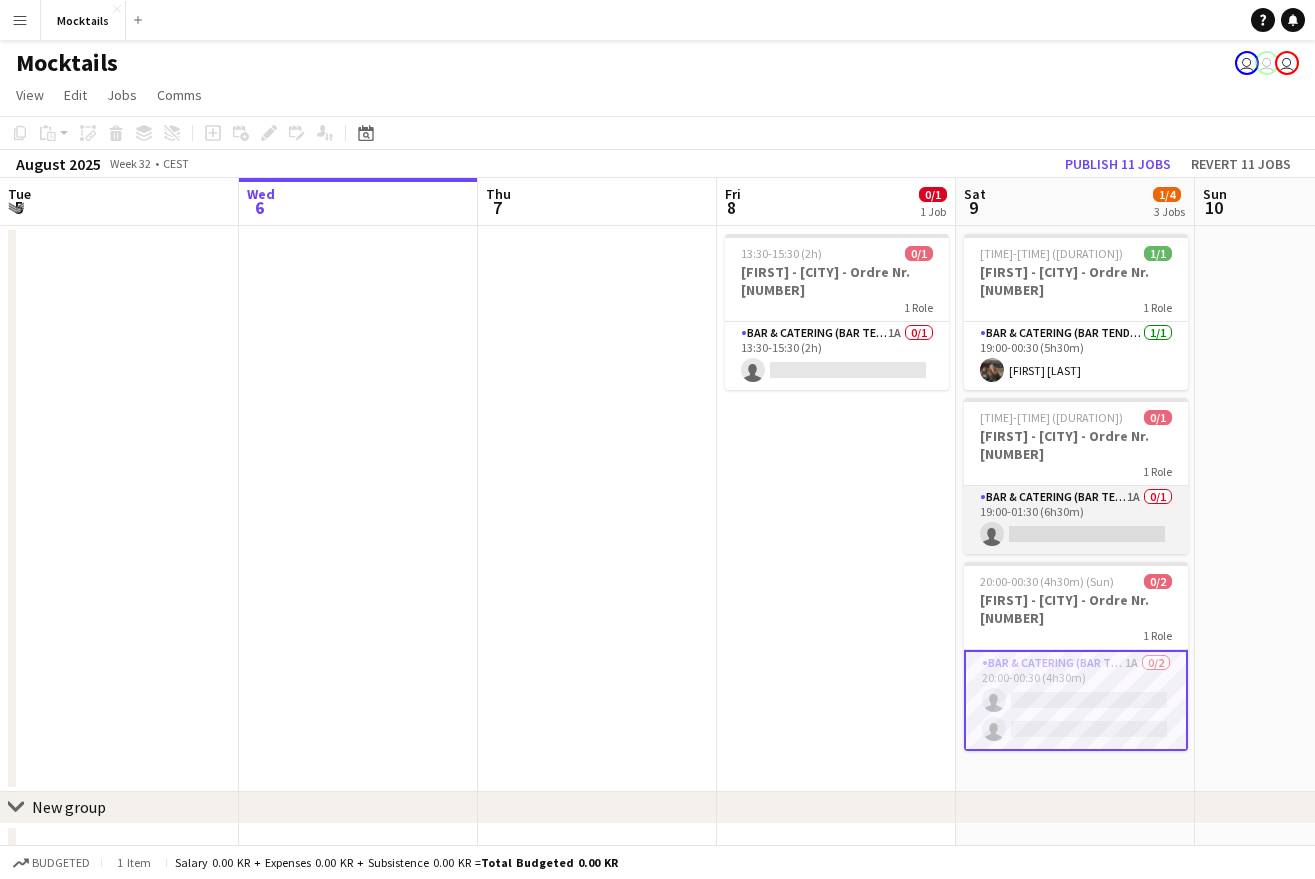 click on "Bar & Catering (Bar Tender)   1A   0/1   [TIME]-[TIME] ([DURATION])
single-neutral-actions" at bounding box center (1076, 520) 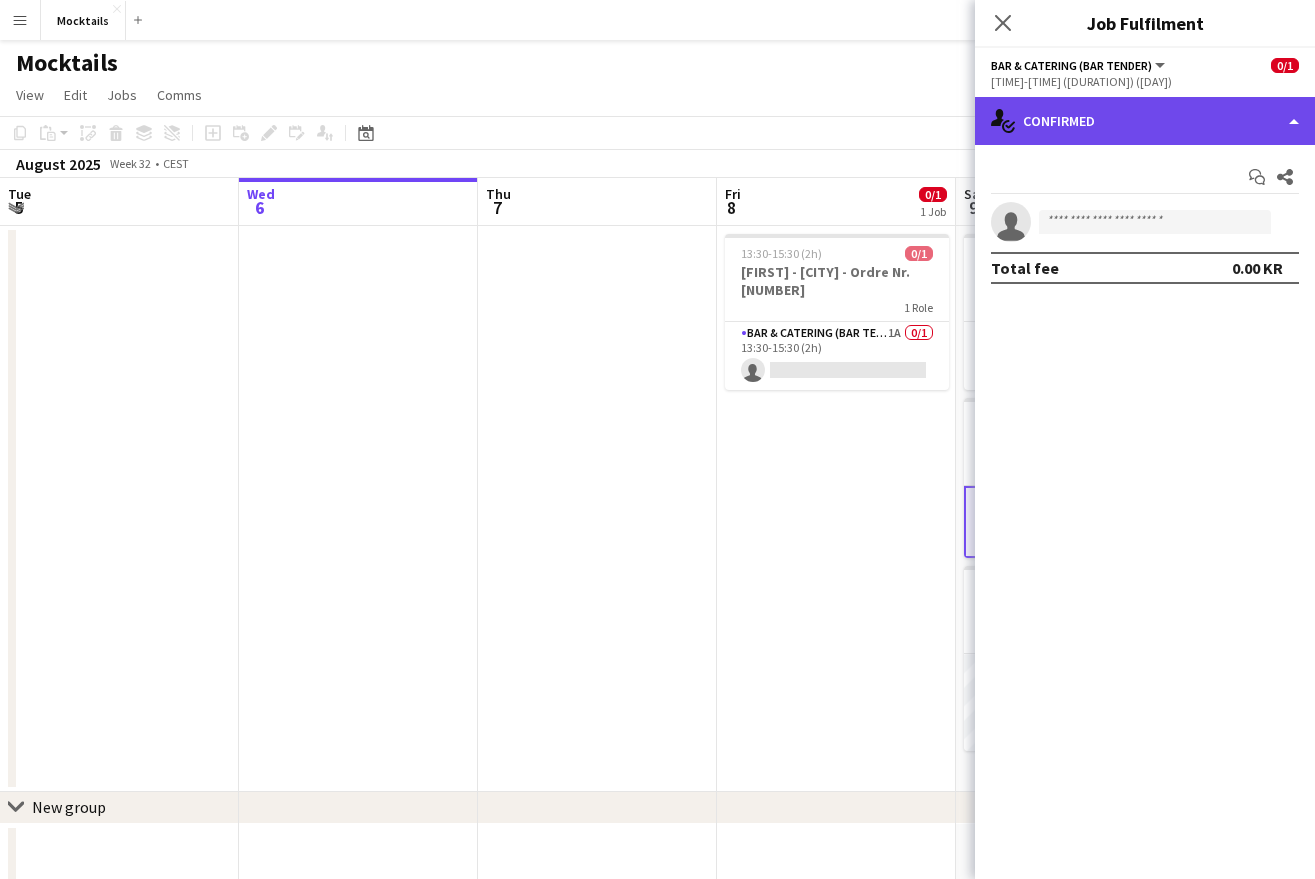 click on "single-neutral-actions-check-2
Confirmed" 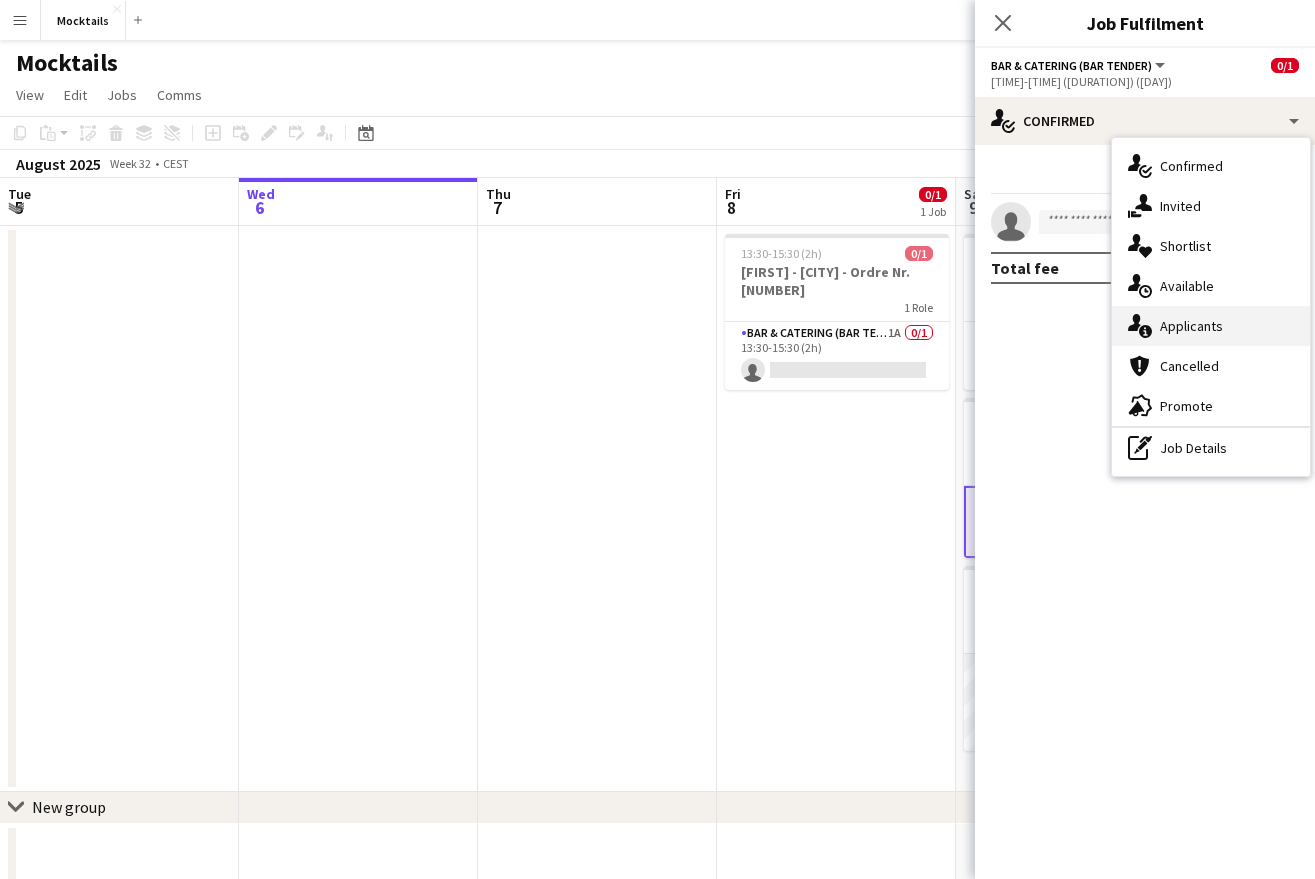 click on "single-neutral-actions-information
Applicants" at bounding box center (1211, 326) 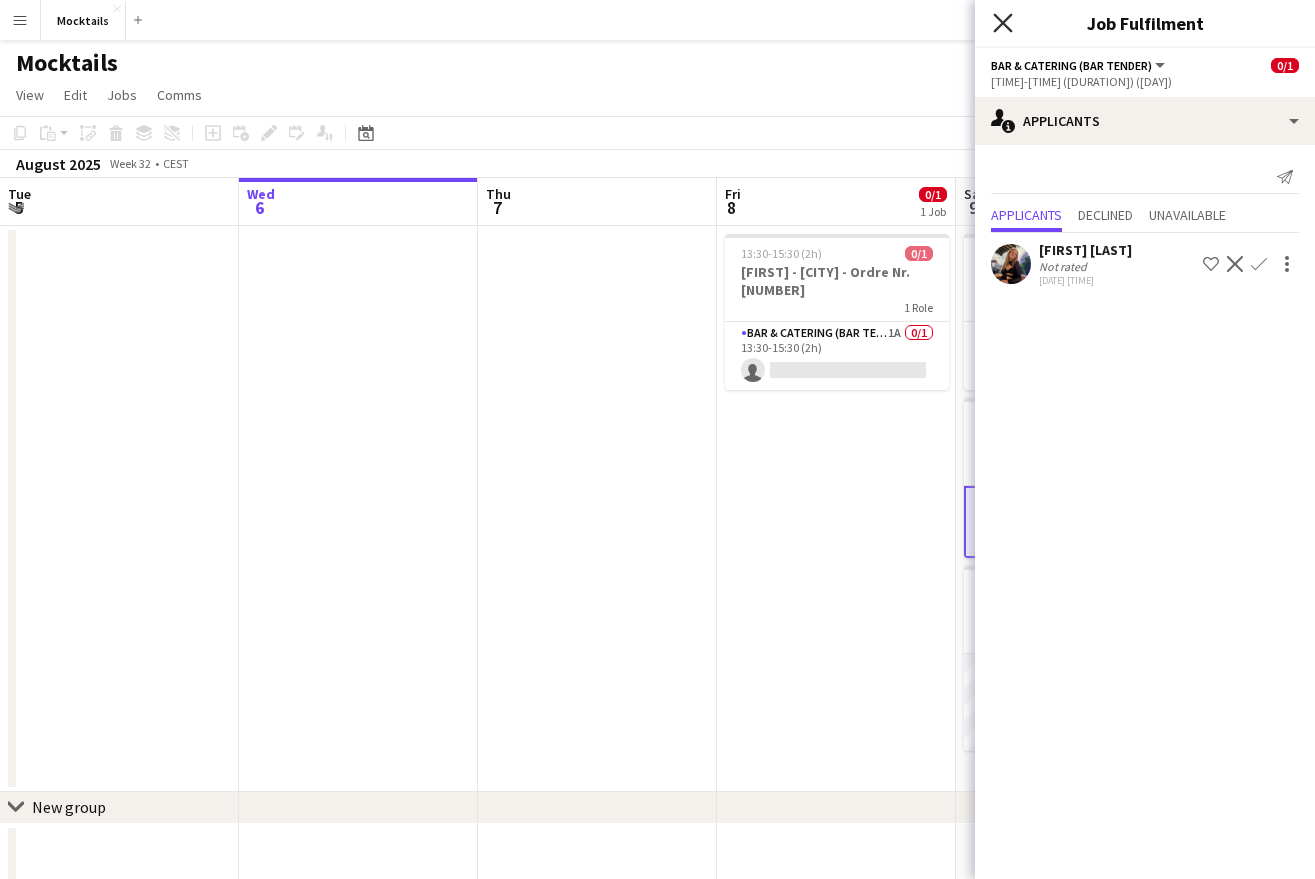 click 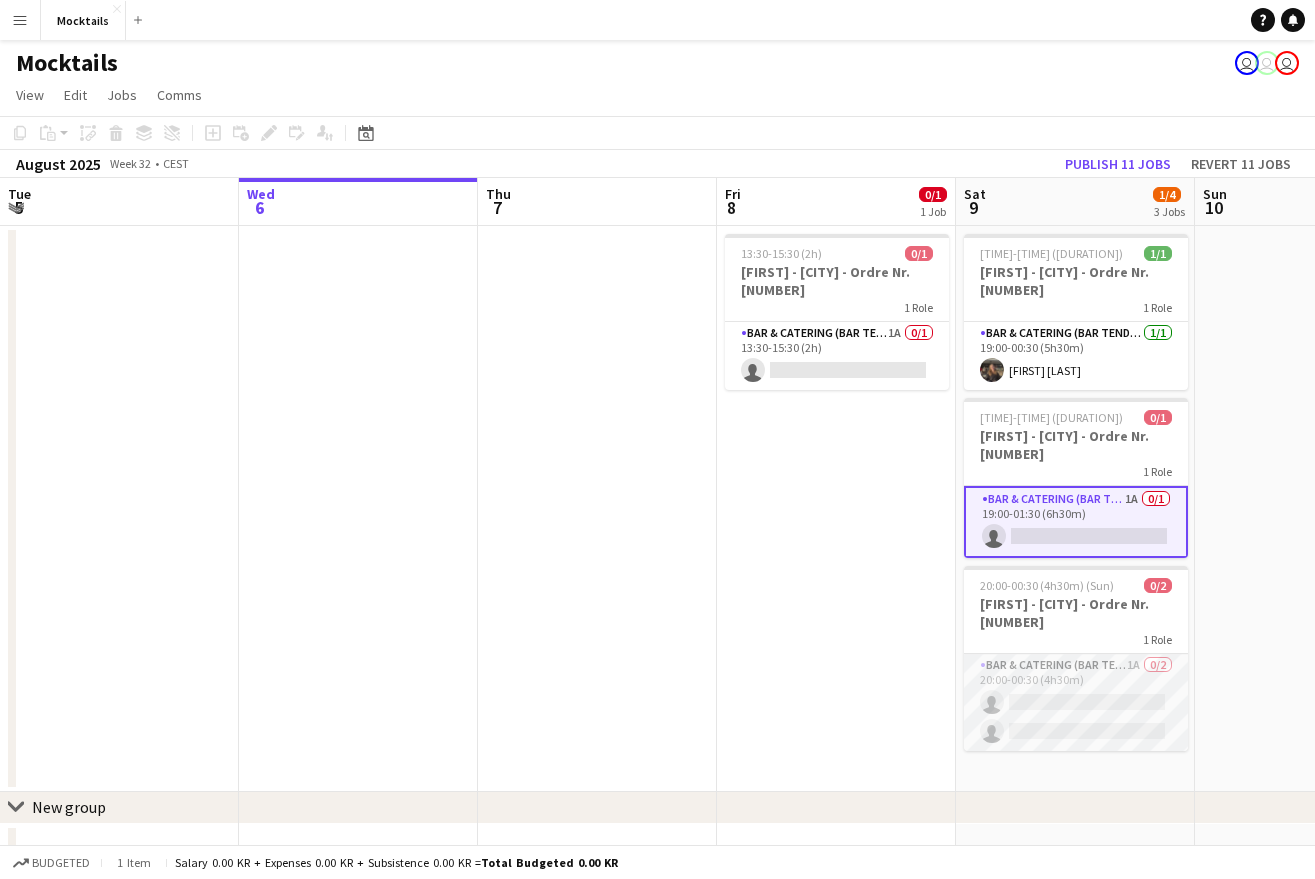click on "Bar & Catering (Bar Tender)   1A   0/2   20:00-00:30 (4h30m)
single-neutral-actions
single-neutral-actions" at bounding box center [1076, 702] 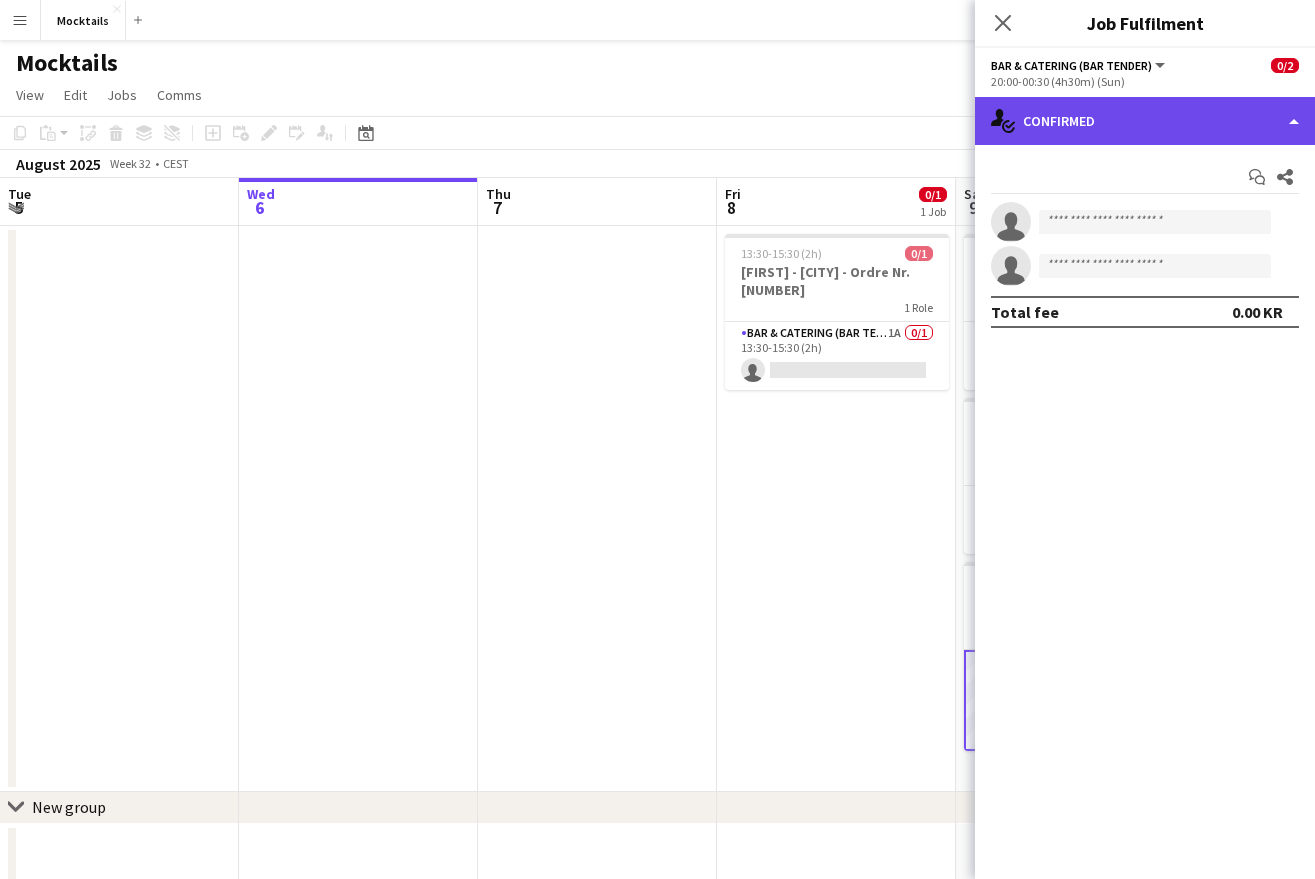 click on "single-neutral-actions-check-2
Confirmed" 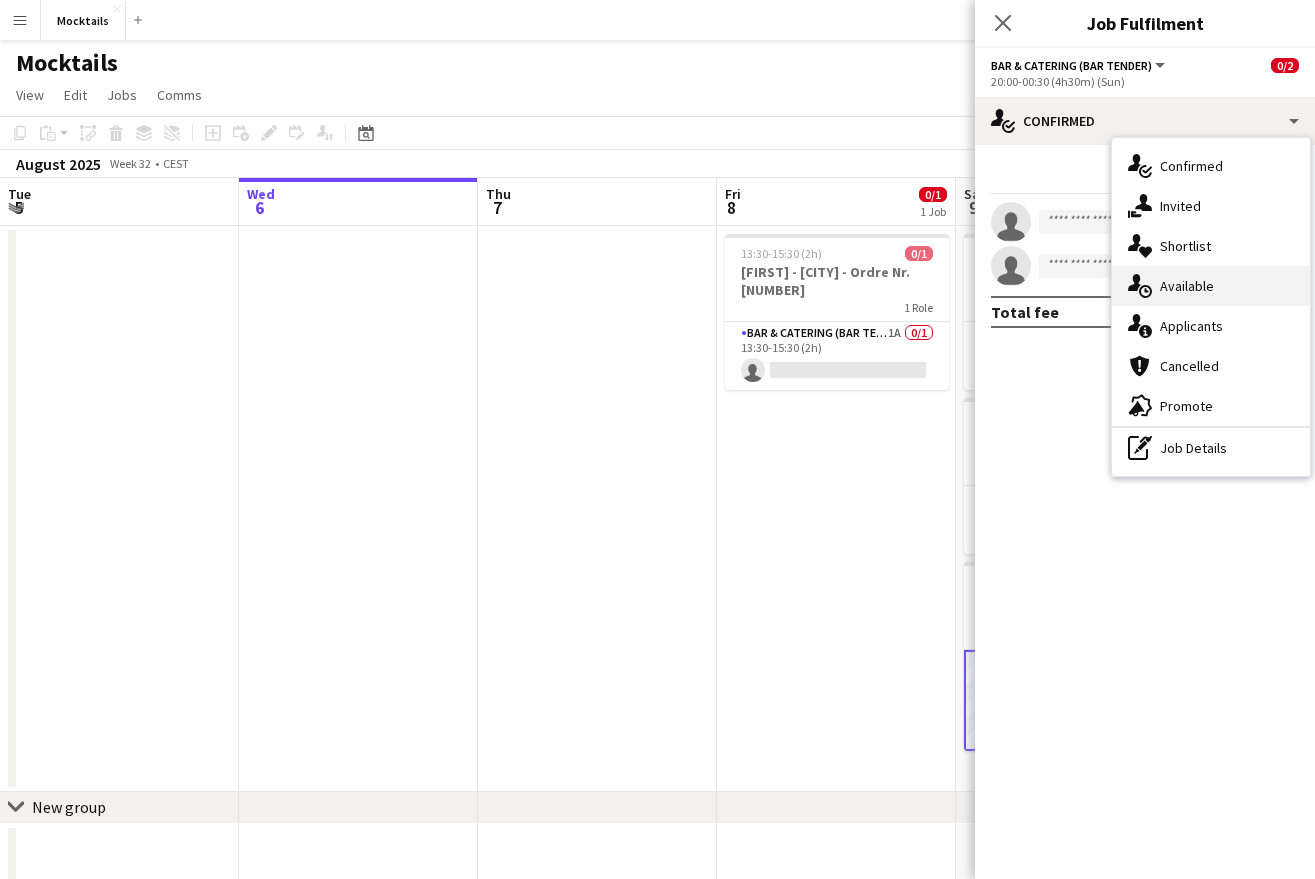 click on "single-neutral-actions-upload
Available" at bounding box center (1211, 286) 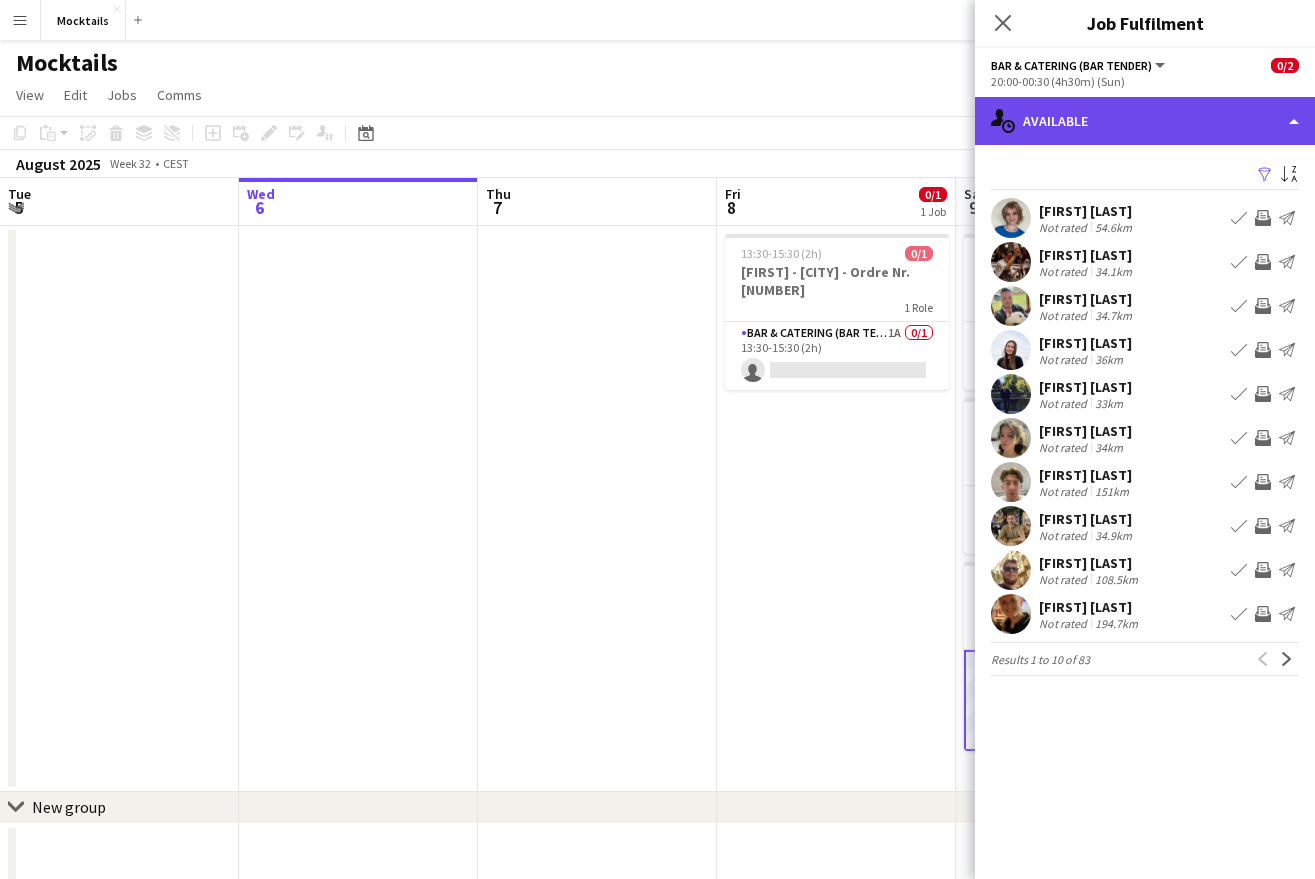 click on "single-neutral-actions-upload
Available" 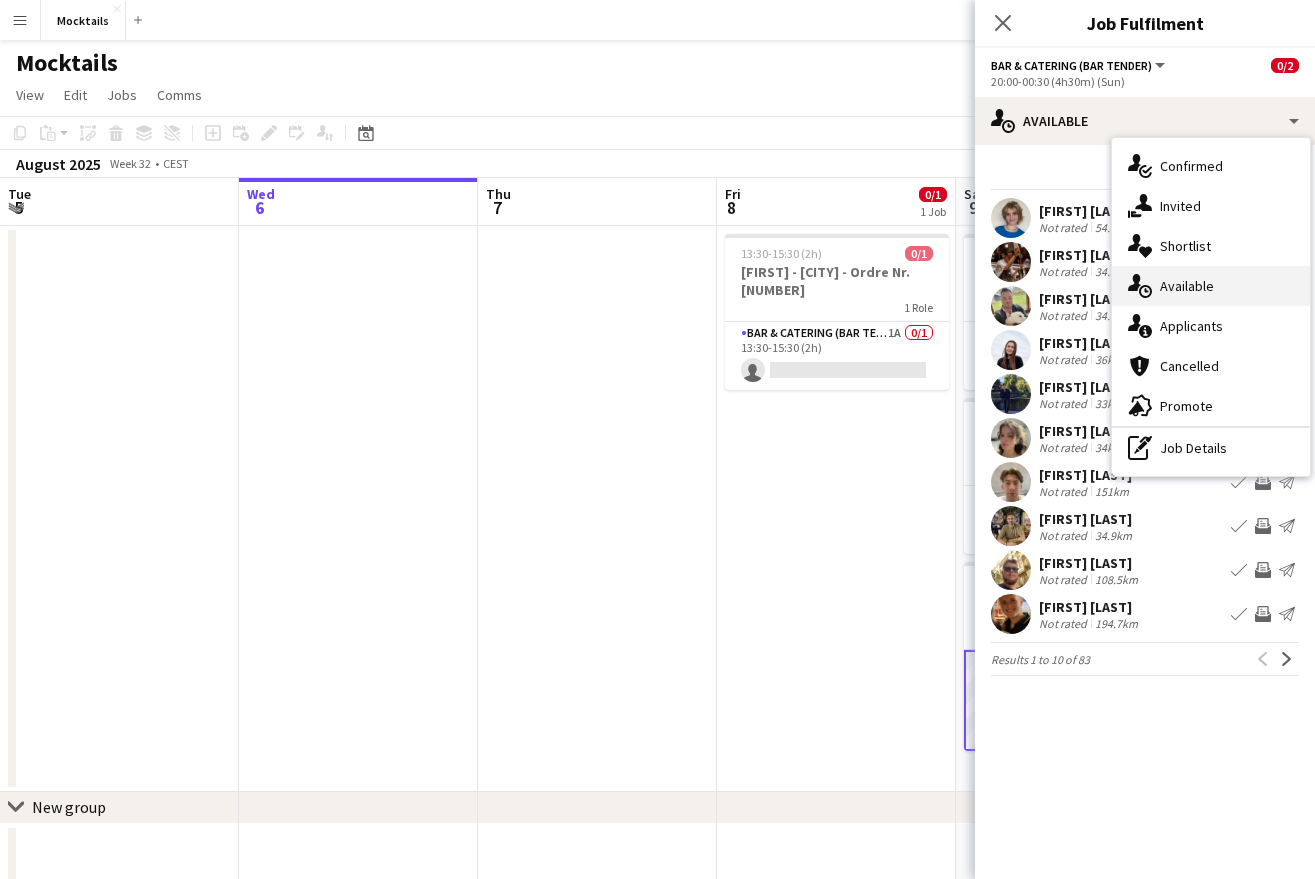 click on "single-neutral-actions-upload
Available" at bounding box center (1211, 286) 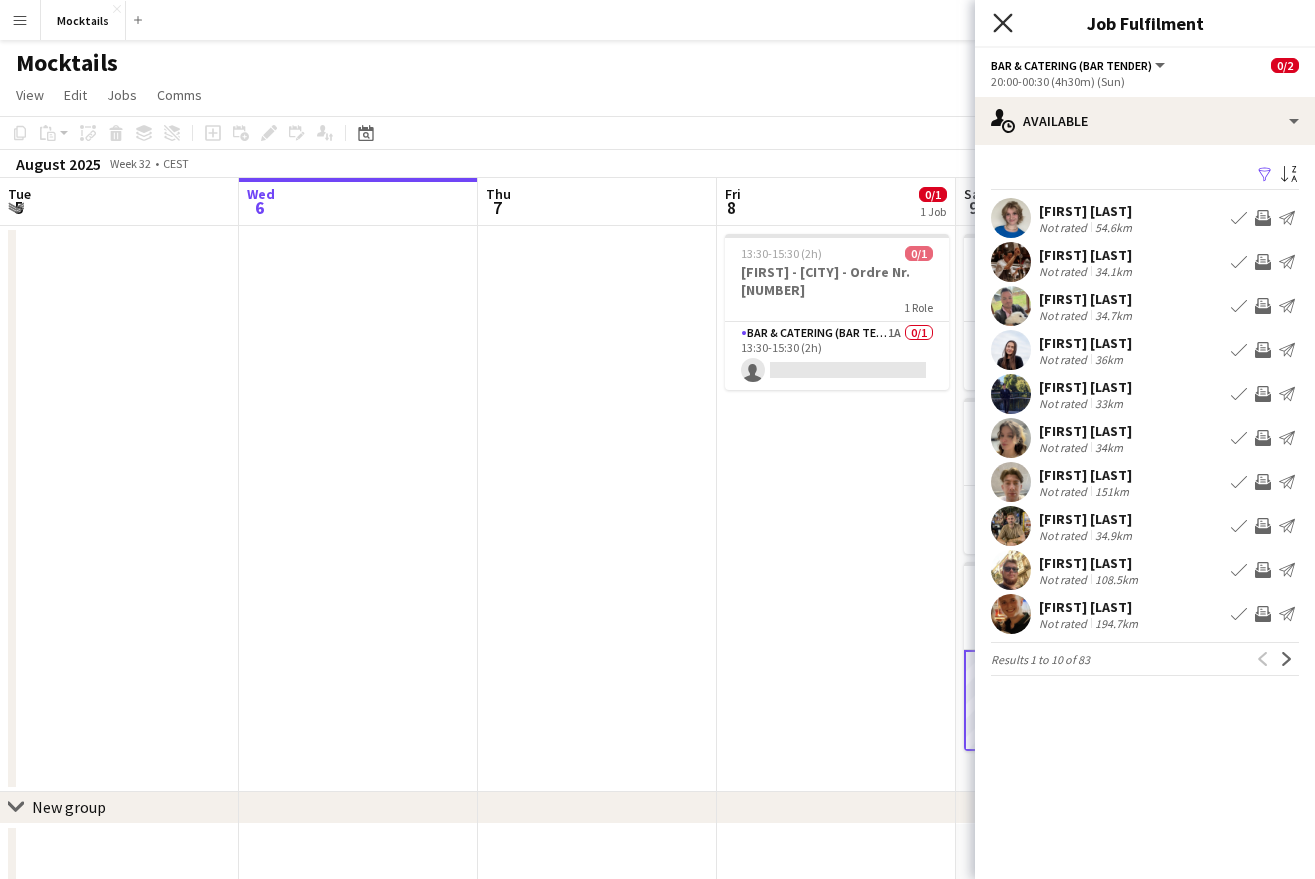 click on "Close pop-in" 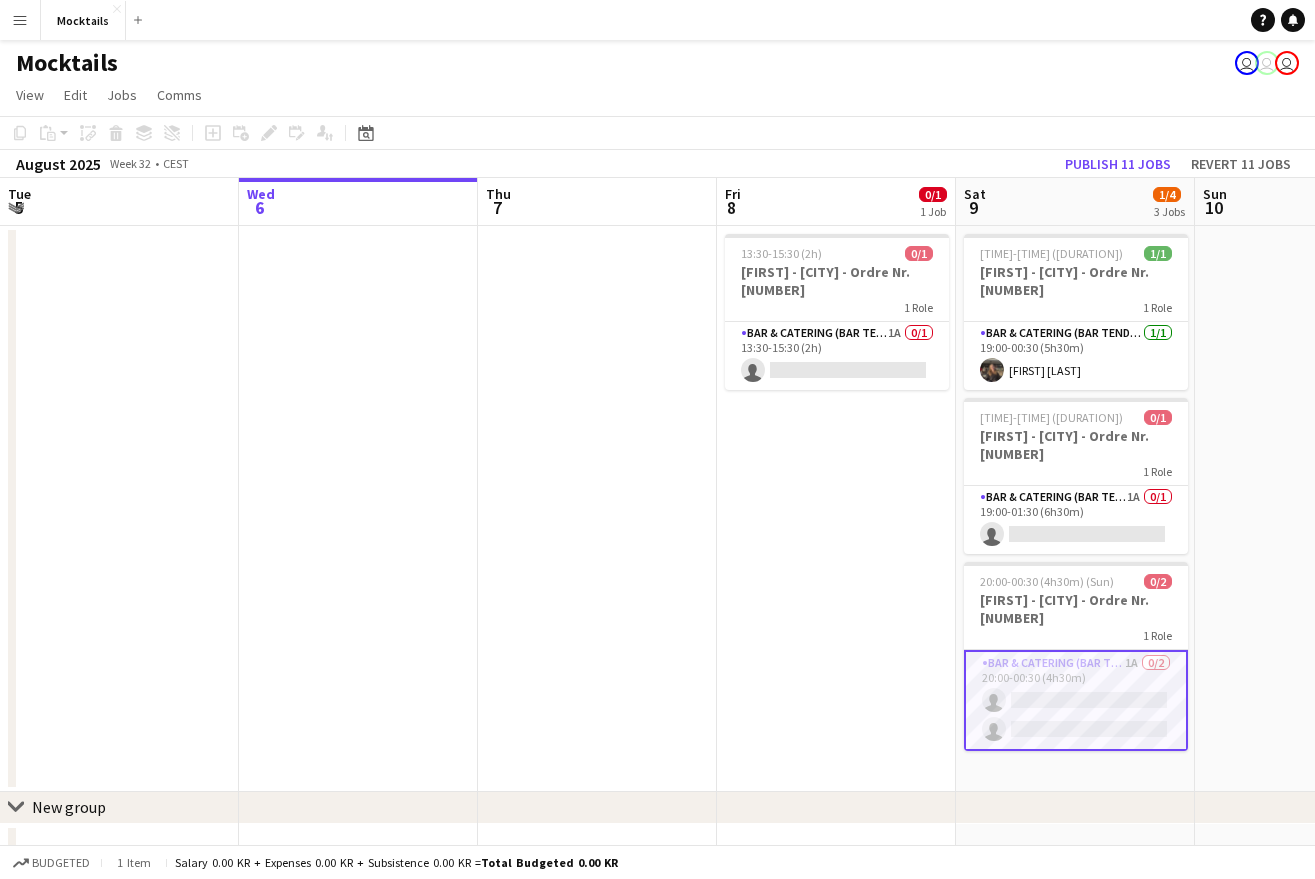click on "Bar & Catering (Bar Tender)   1A   0/2   20:00-00:30 (4h30m)
single-neutral-actions
single-neutral-actions" at bounding box center [1076, 700] 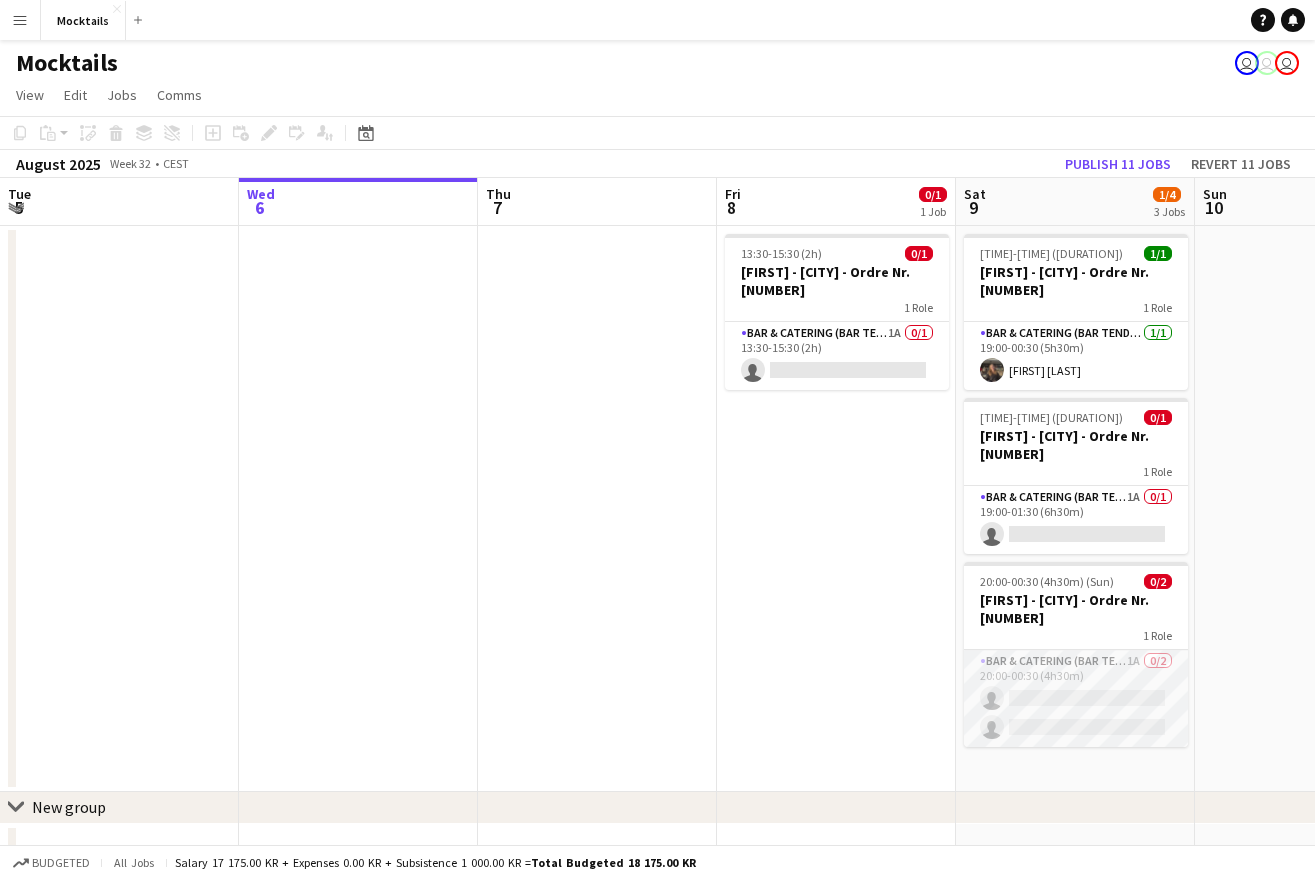 click on "Bar & Catering (Bar Tender)   1A   0/2   20:00-00:30 (4h30m)
single-neutral-actions
single-neutral-actions" at bounding box center (1076, 698) 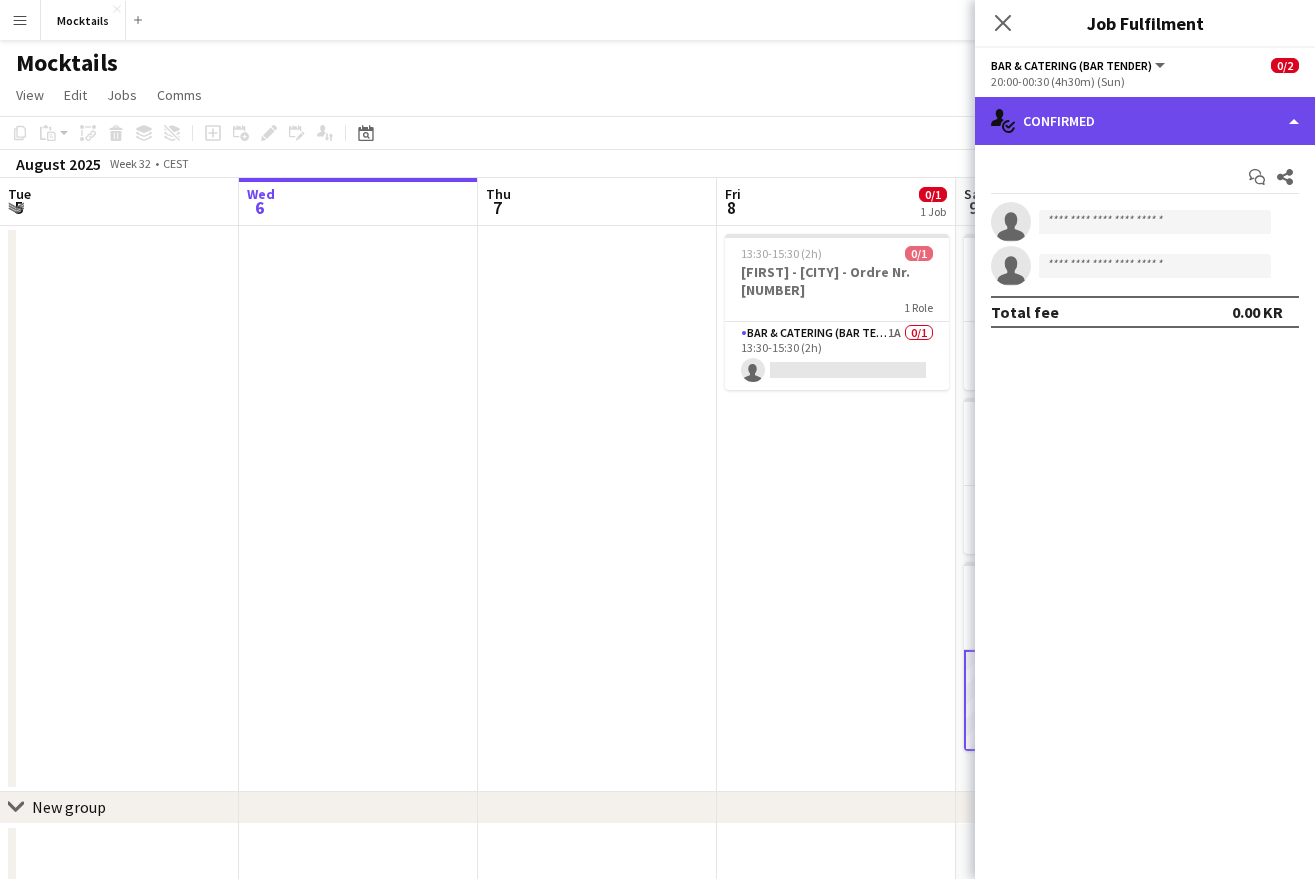 click on "single-neutral-actions-check-2
Confirmed" 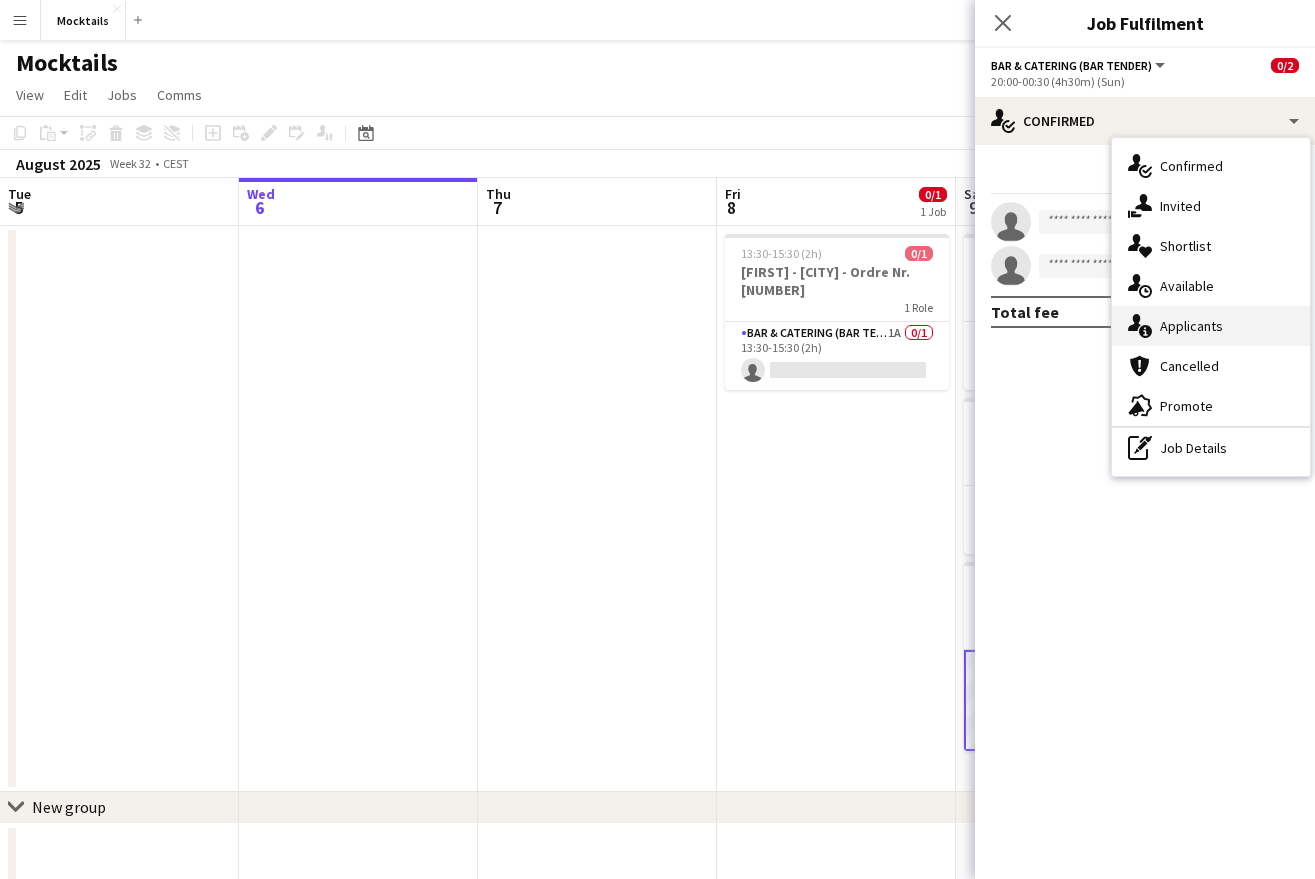 click on "single-neutral-actions-information
Applicants" at bounding box center [1211, 326] 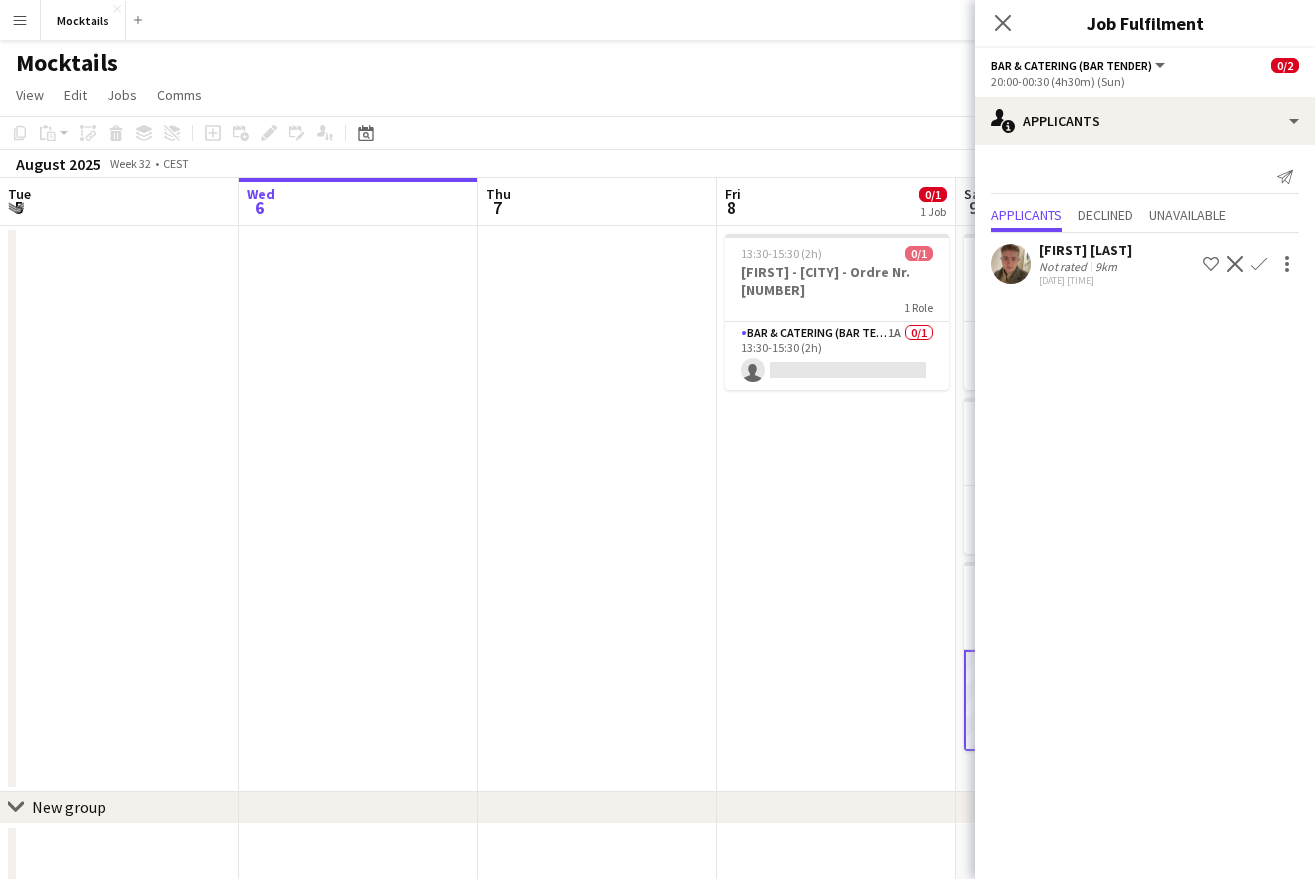click on "Confirm" 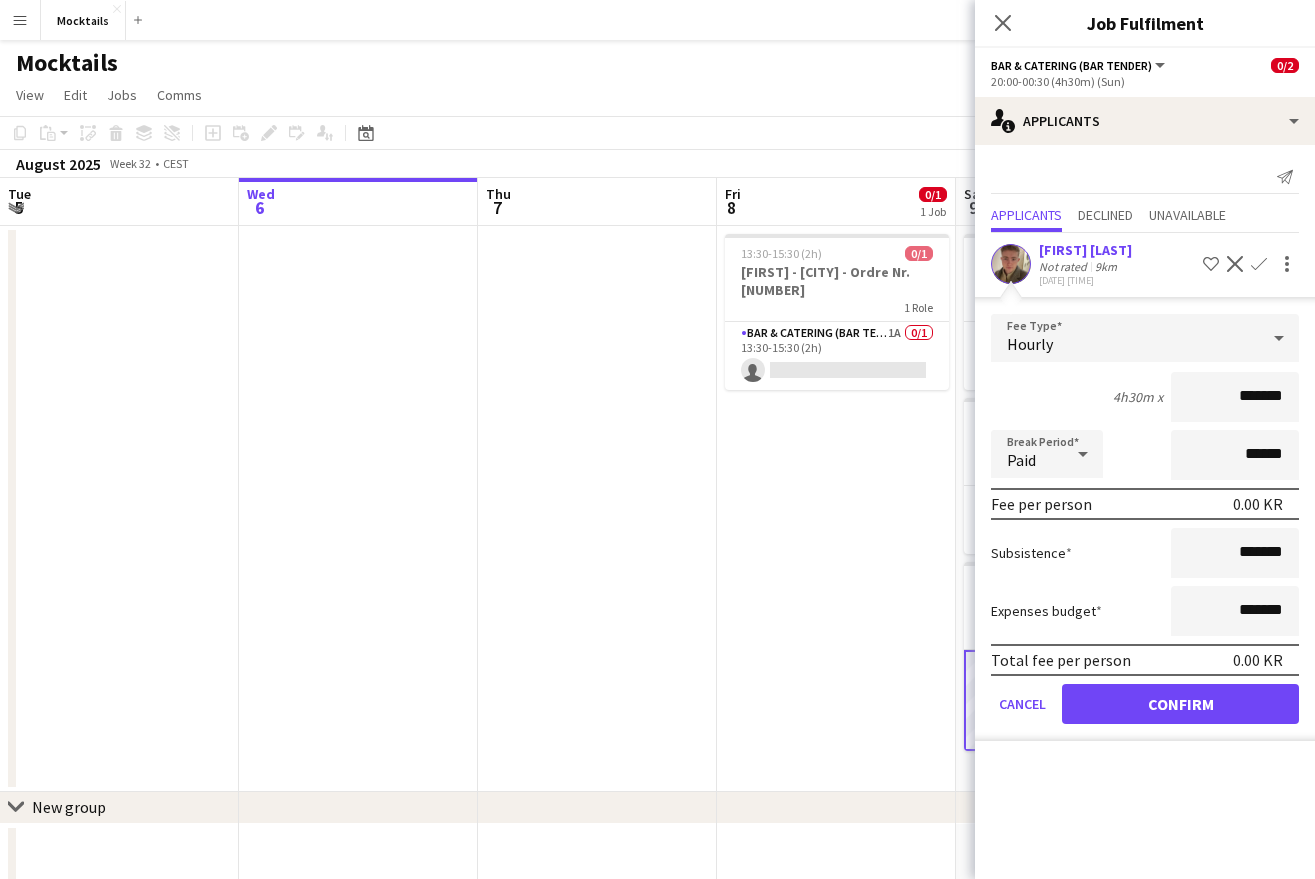 click on "*******" at bounding box center (1235, 397) 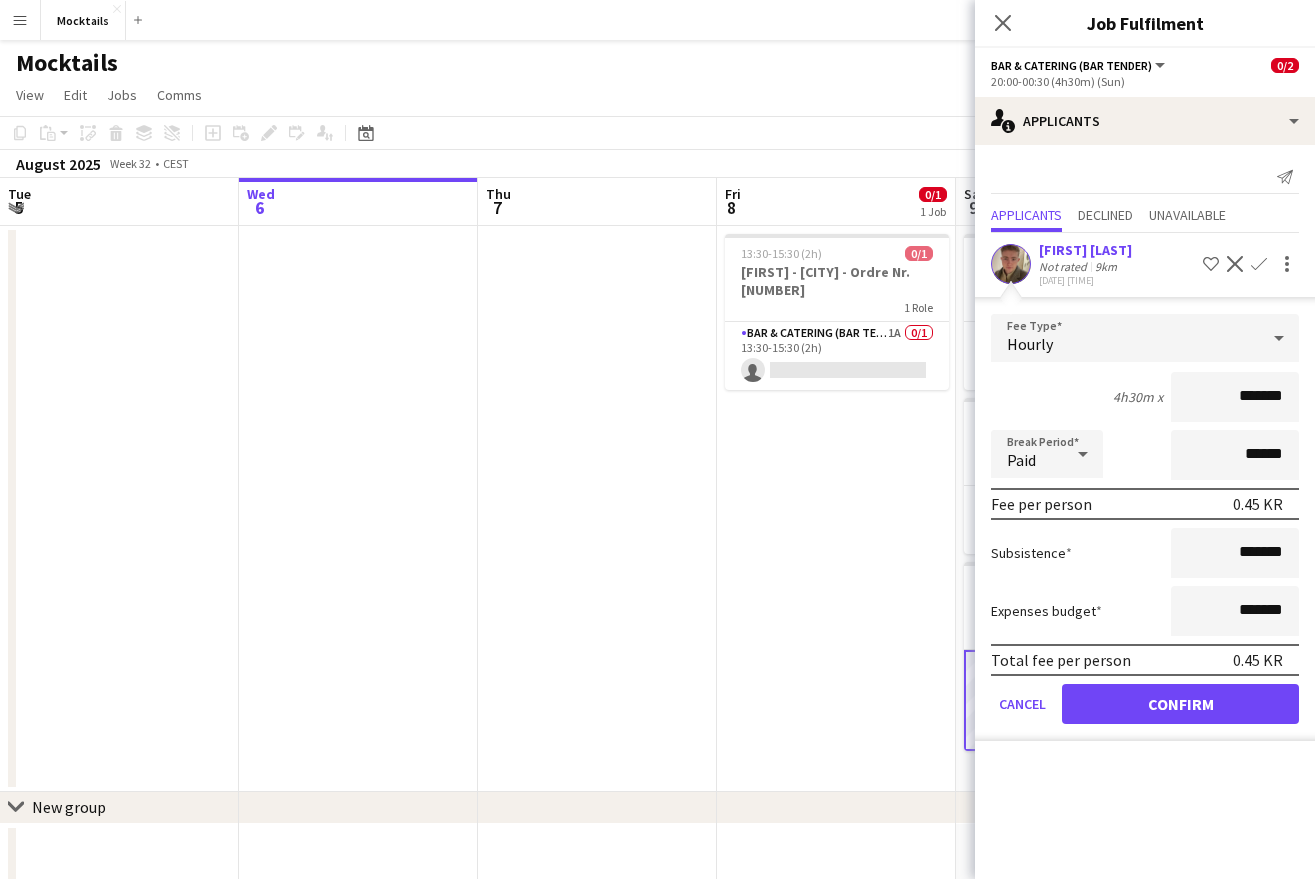 click on "Confirm" 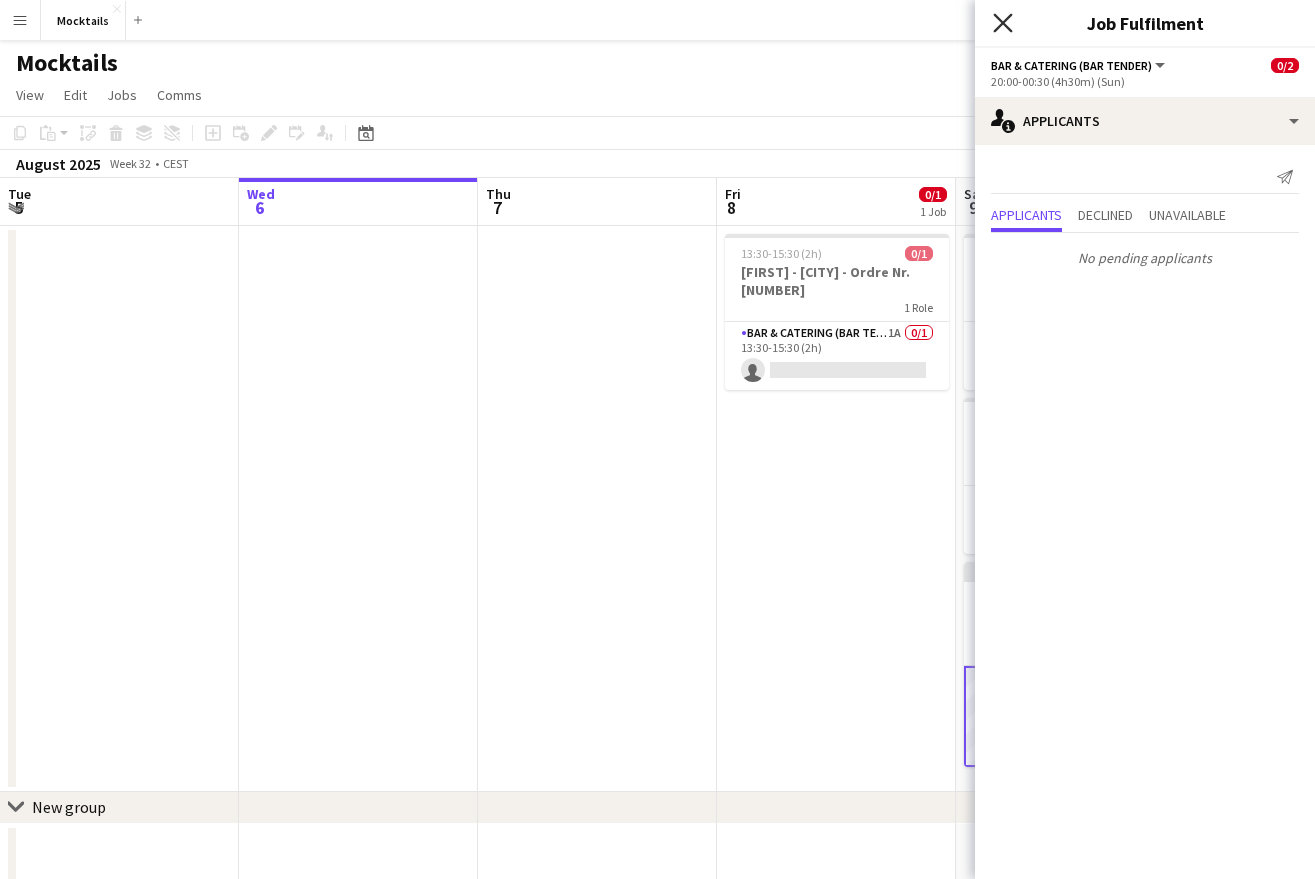 click on "Close pop-in" 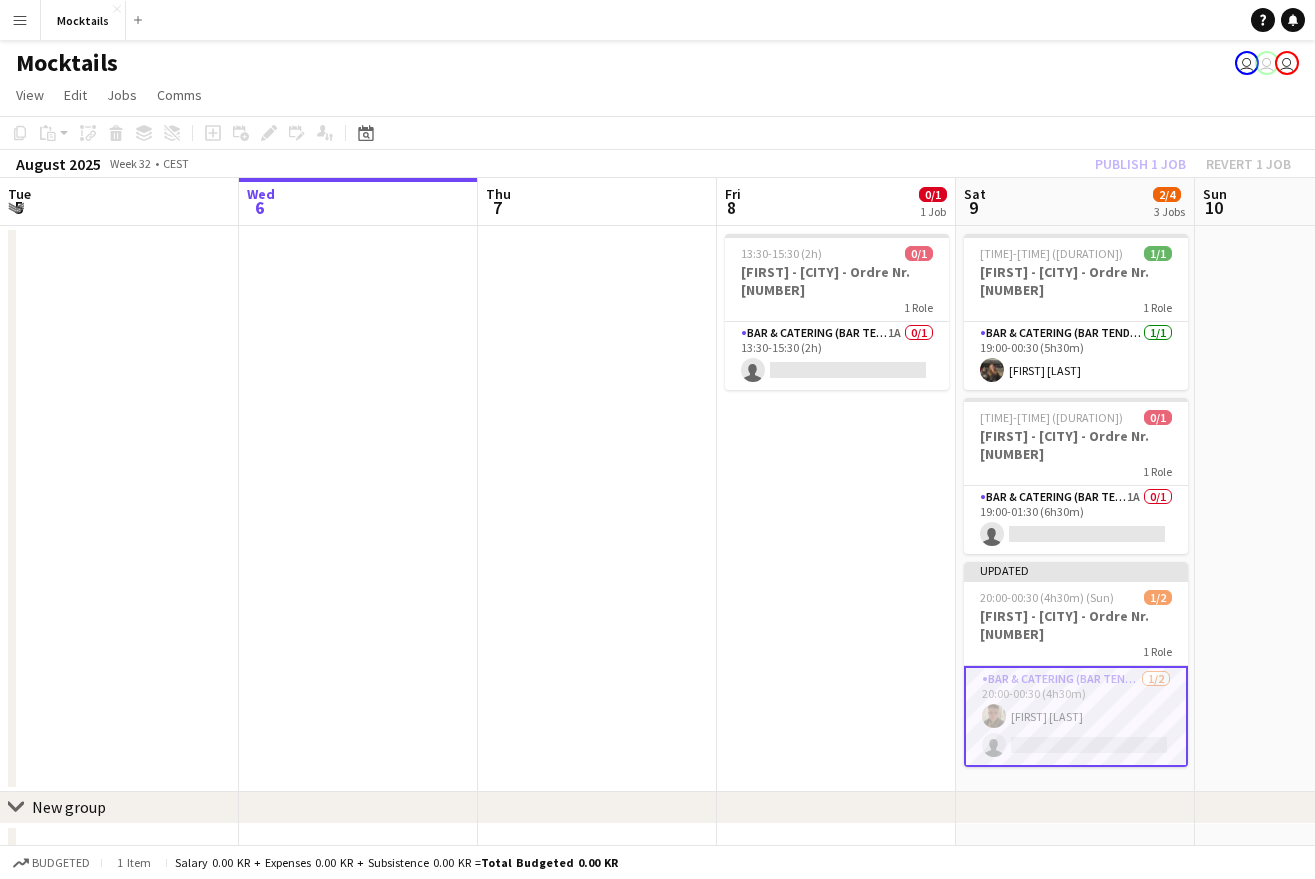 click on "Bar & Catering (Bar Tender)   1/2   20:00-00:30 (4h30m)
Martin Axelsson
single-neutral-actions" at bounding box center (1076, 716) 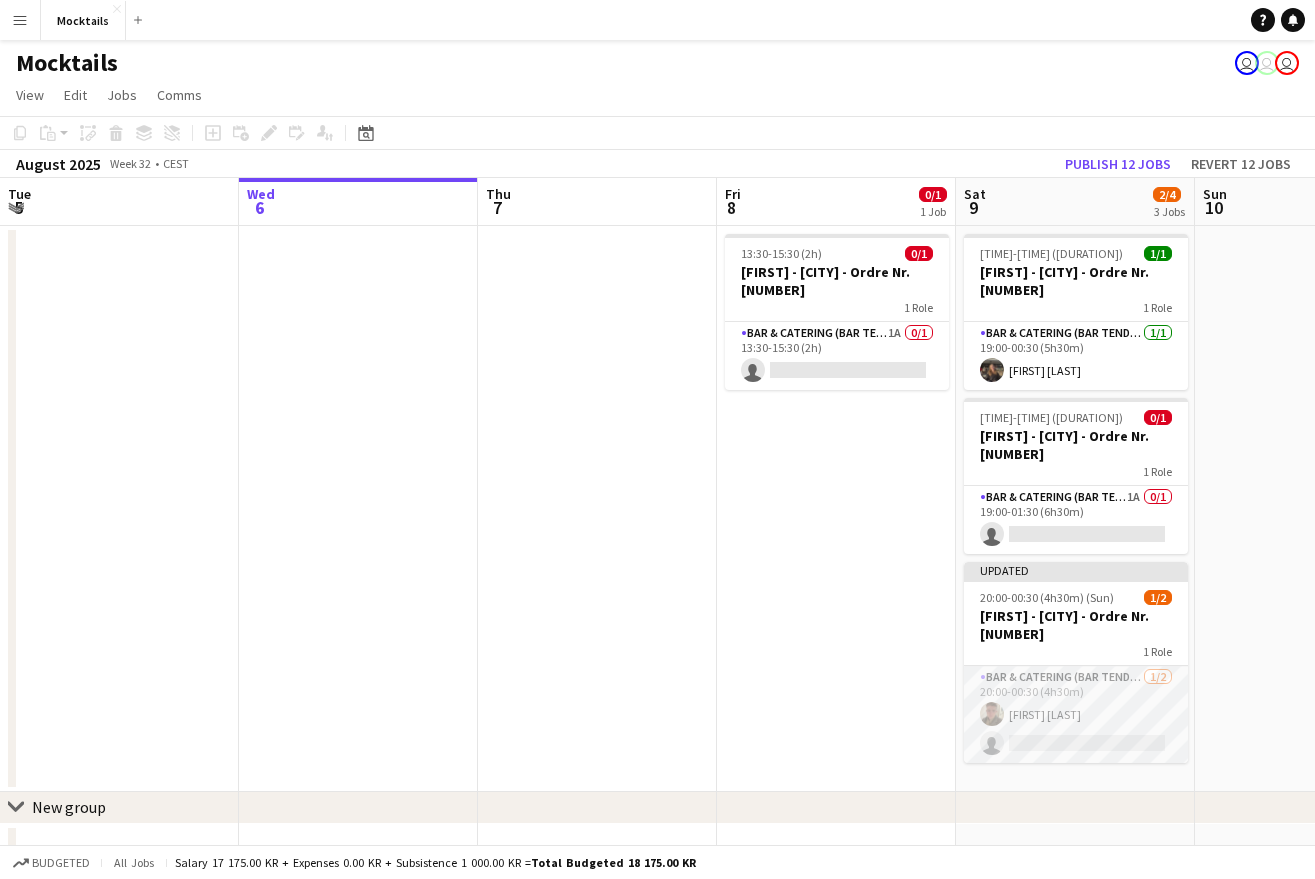 click on "Bar & Catering (Bar Tender)   1/2   20:00-00:30 (4h30m)
Martin Axelsson
single-neutral-actions" at bounding box center (1076, 714) 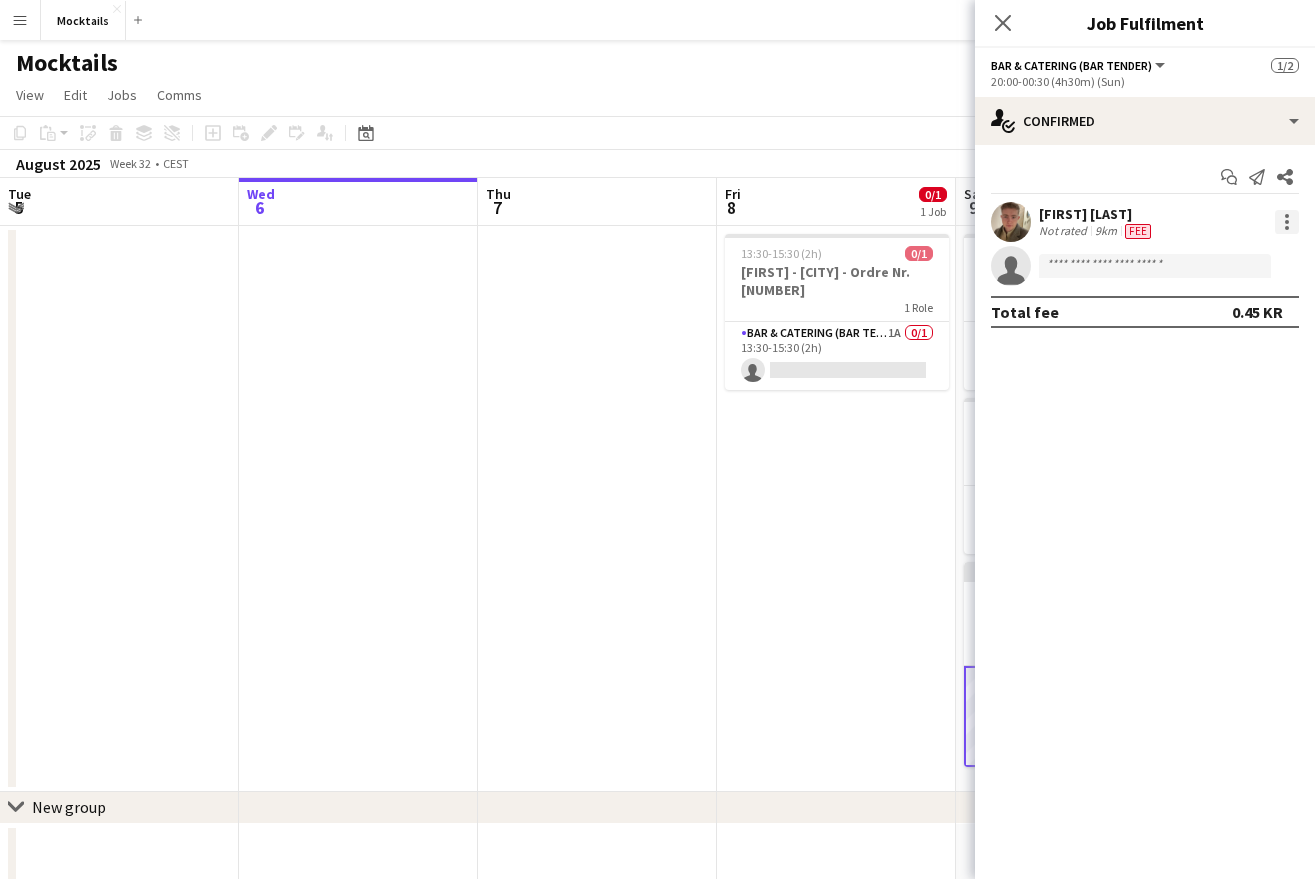 click at bounding box center (1287, 222) 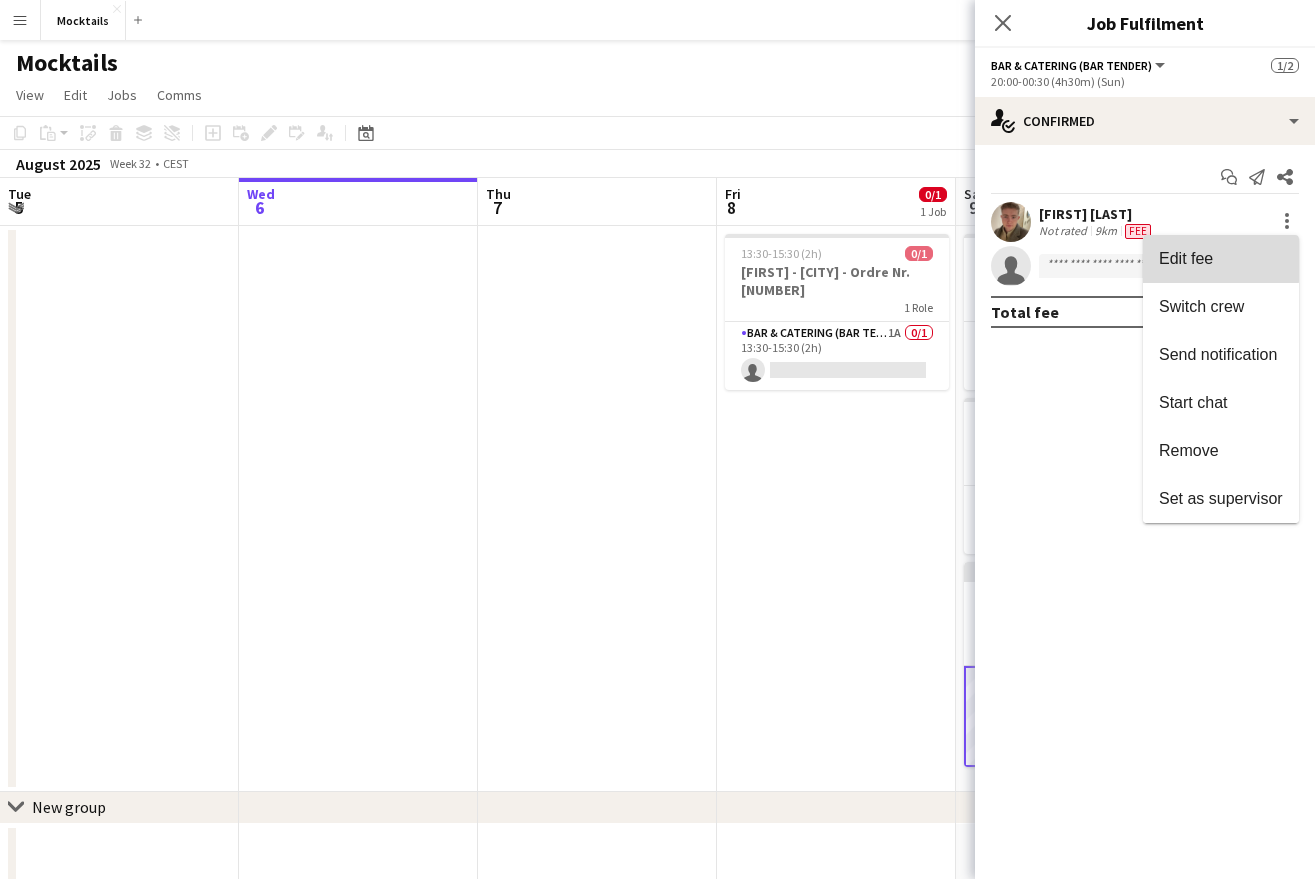 click on "Edit fee" at bounding box center [1186, 258] 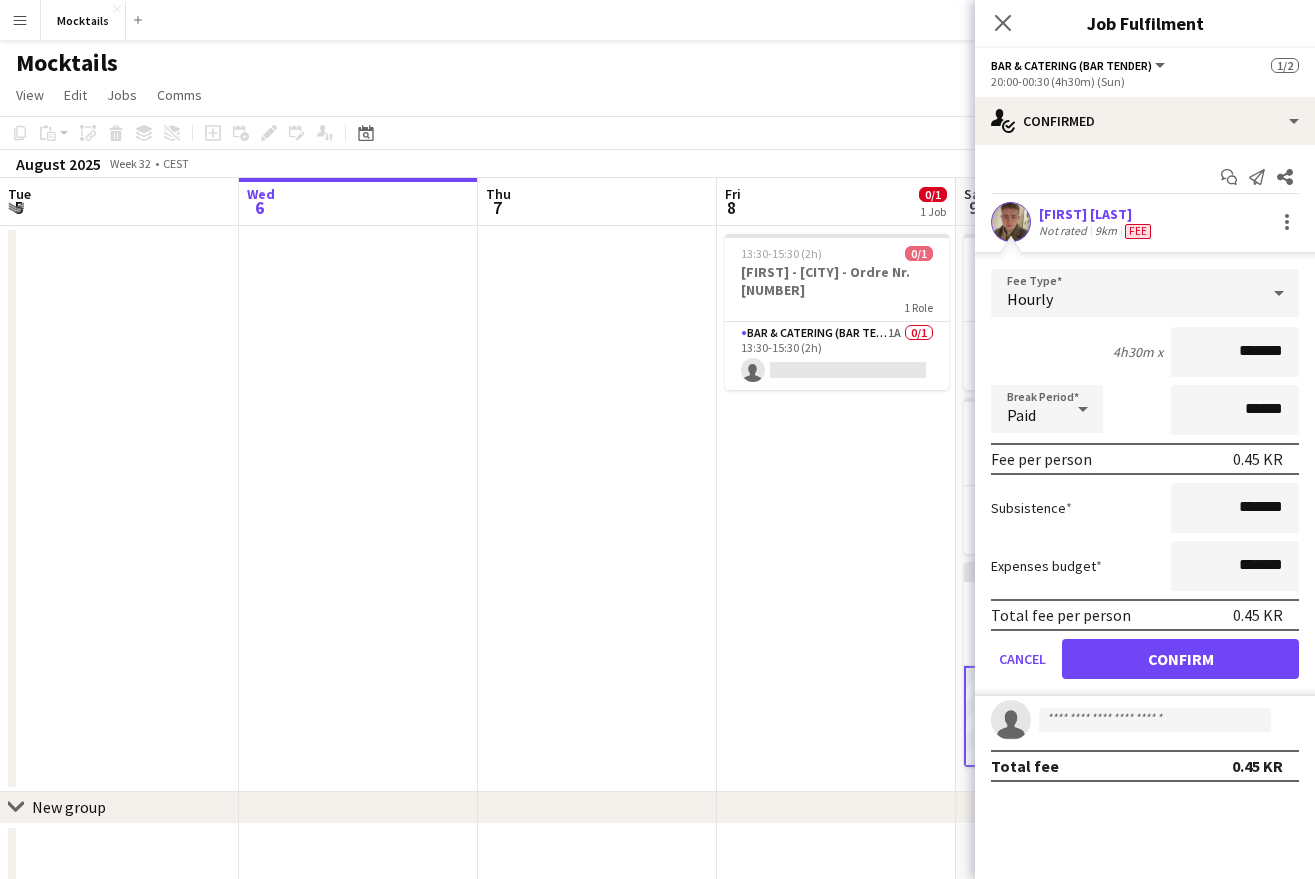 click on "*******" at bounding box center (1235, 352) 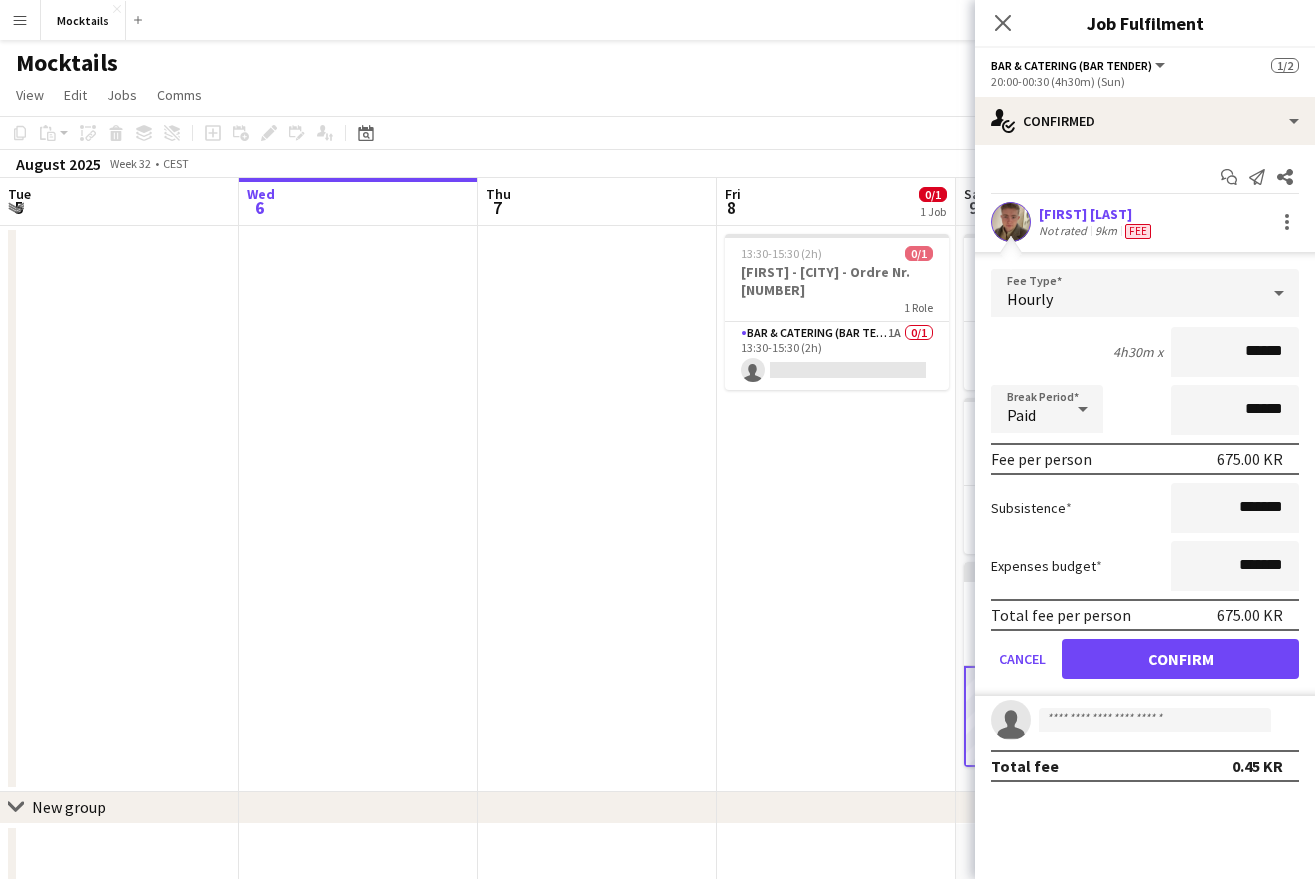 type on "******" 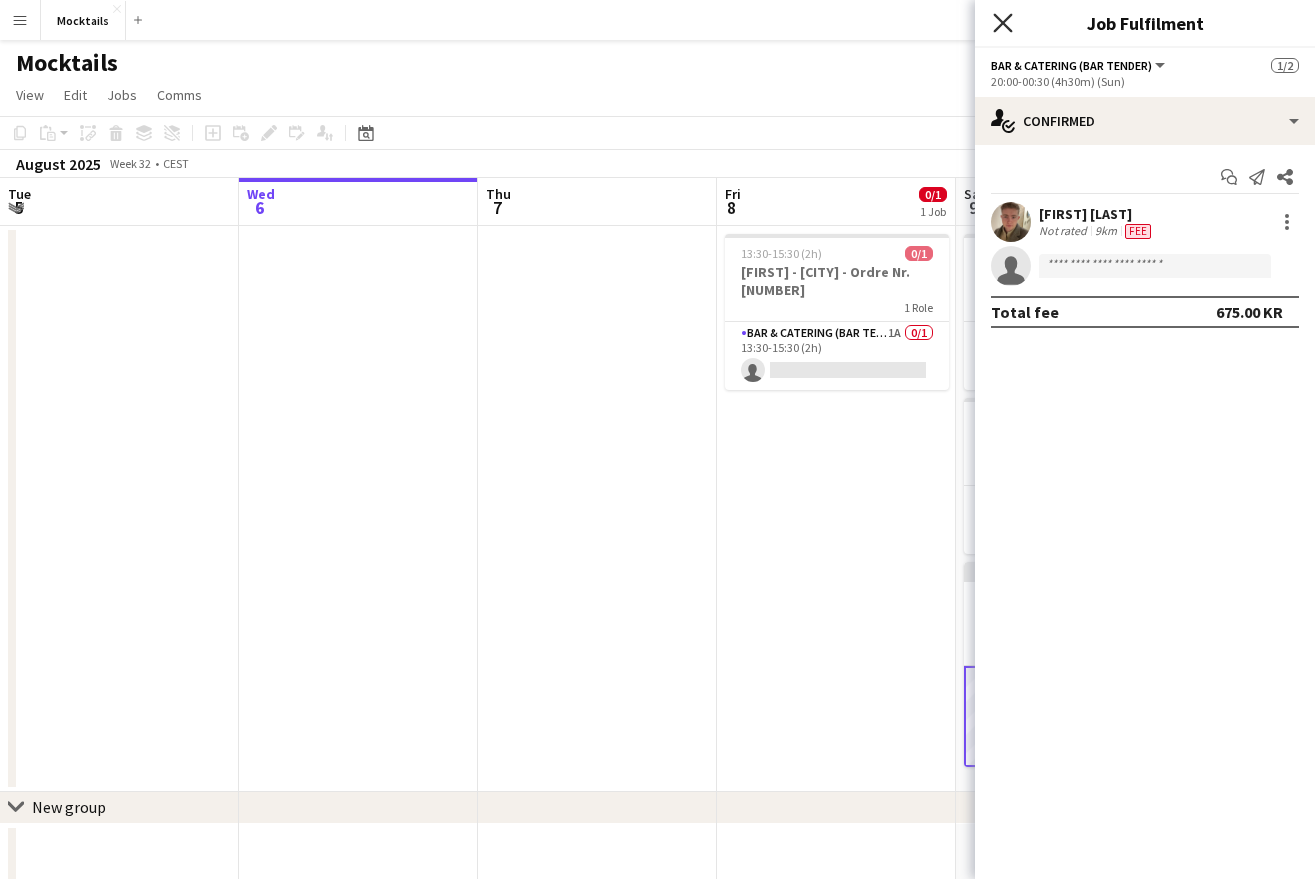 click on "Close pop-in" 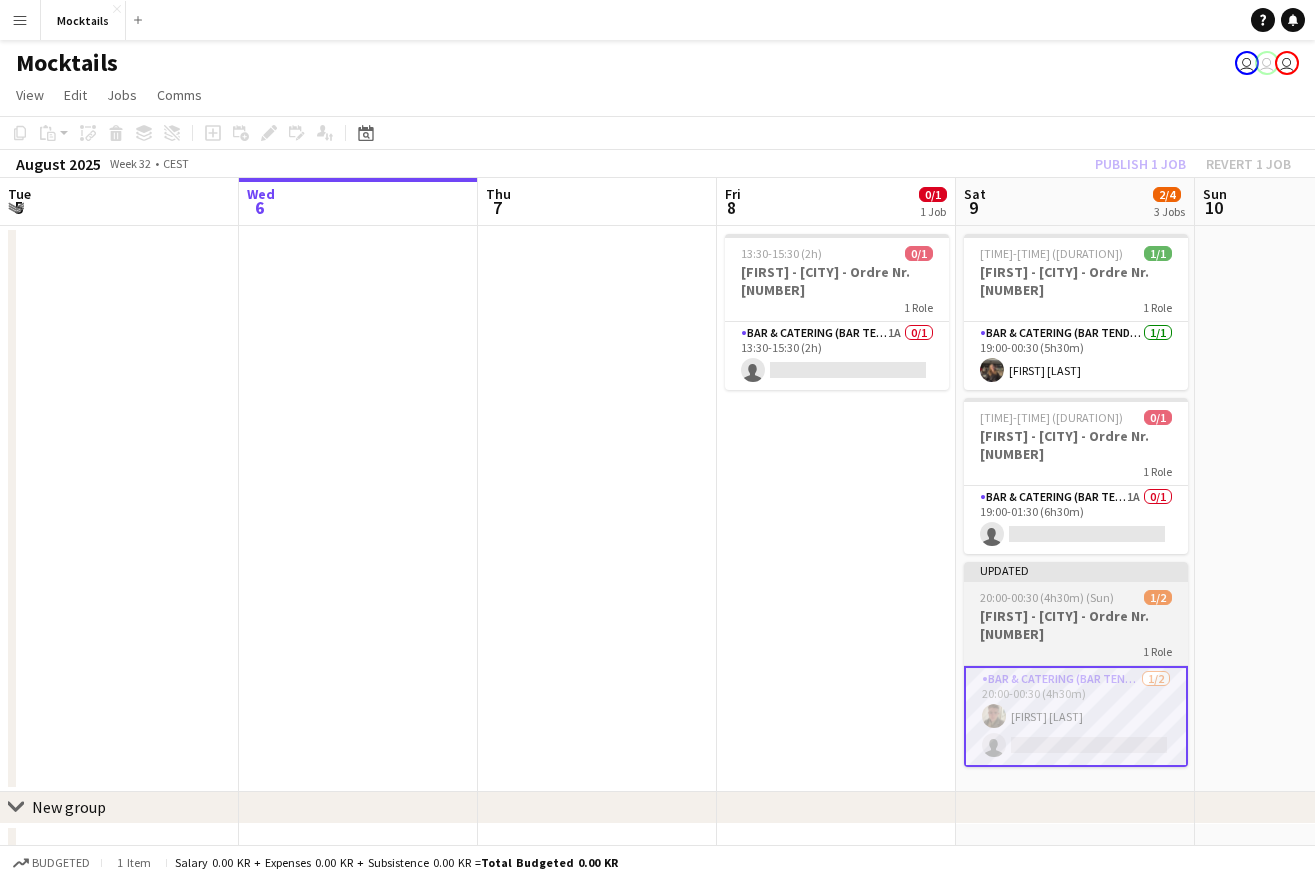 click on "[FIRST] - Kvistgård - Ordre Nr. 15129" at bounding box center [1076, 625] 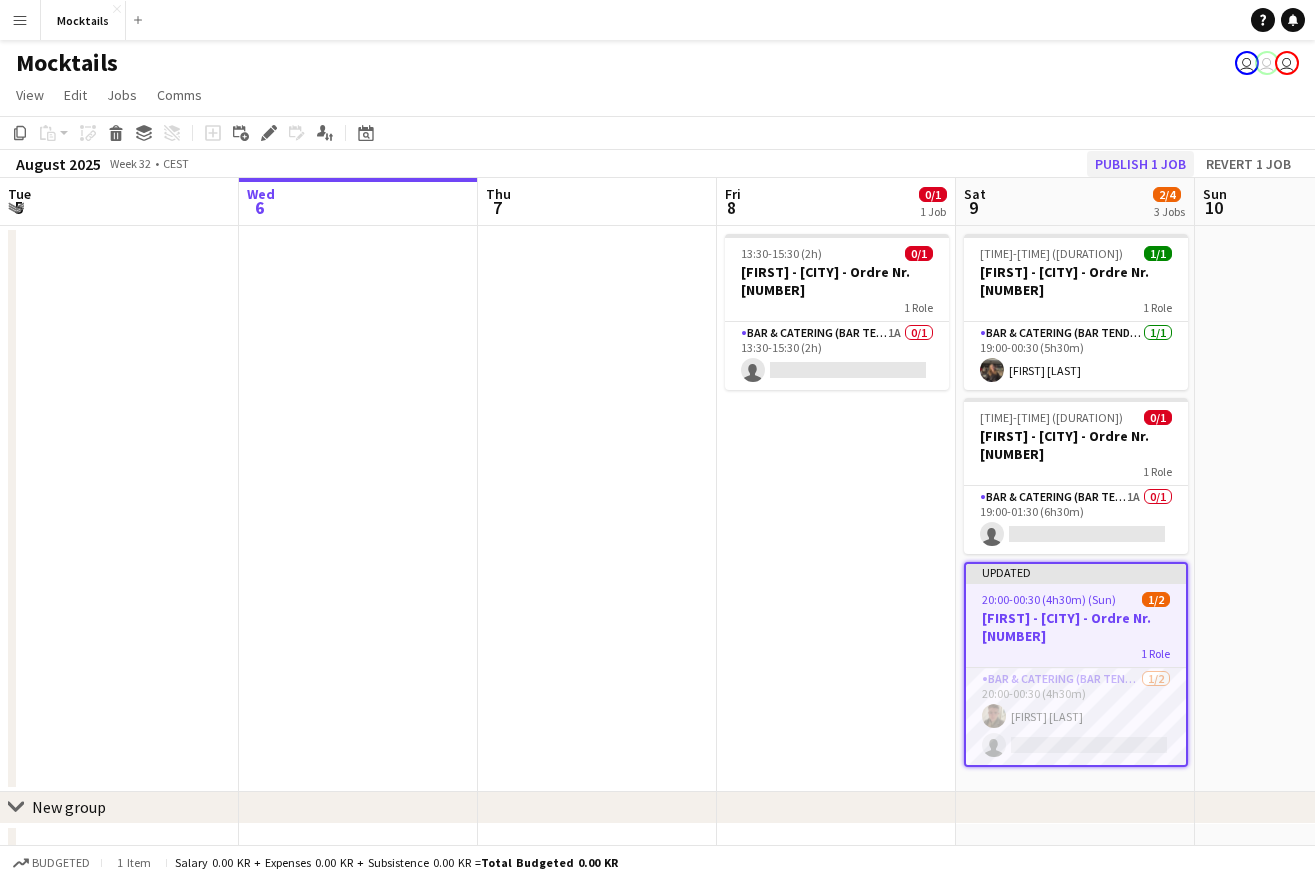 click on "Publish 1 job" 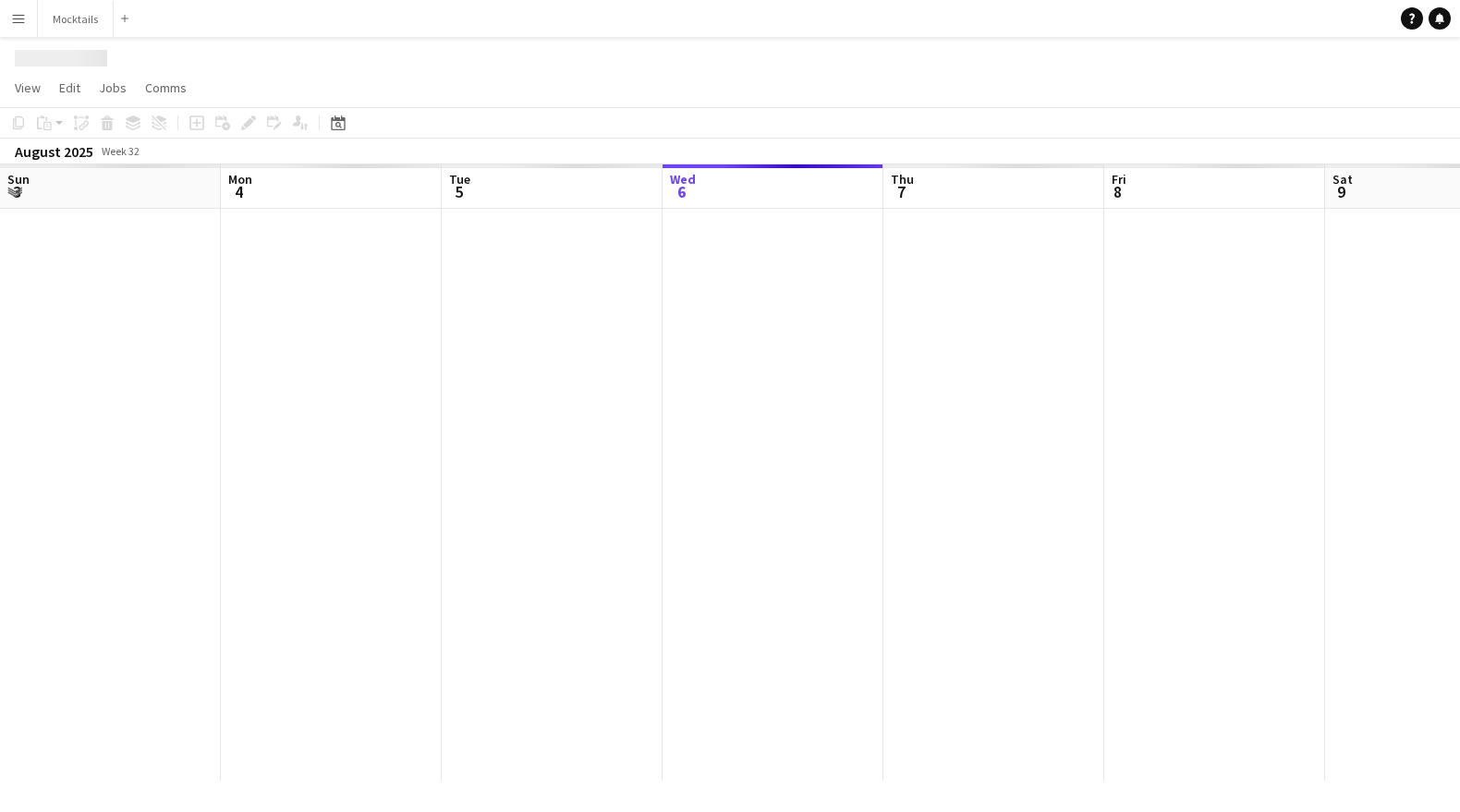 scroll, scrollTop: 0, scrollLeft: 0, axis: both 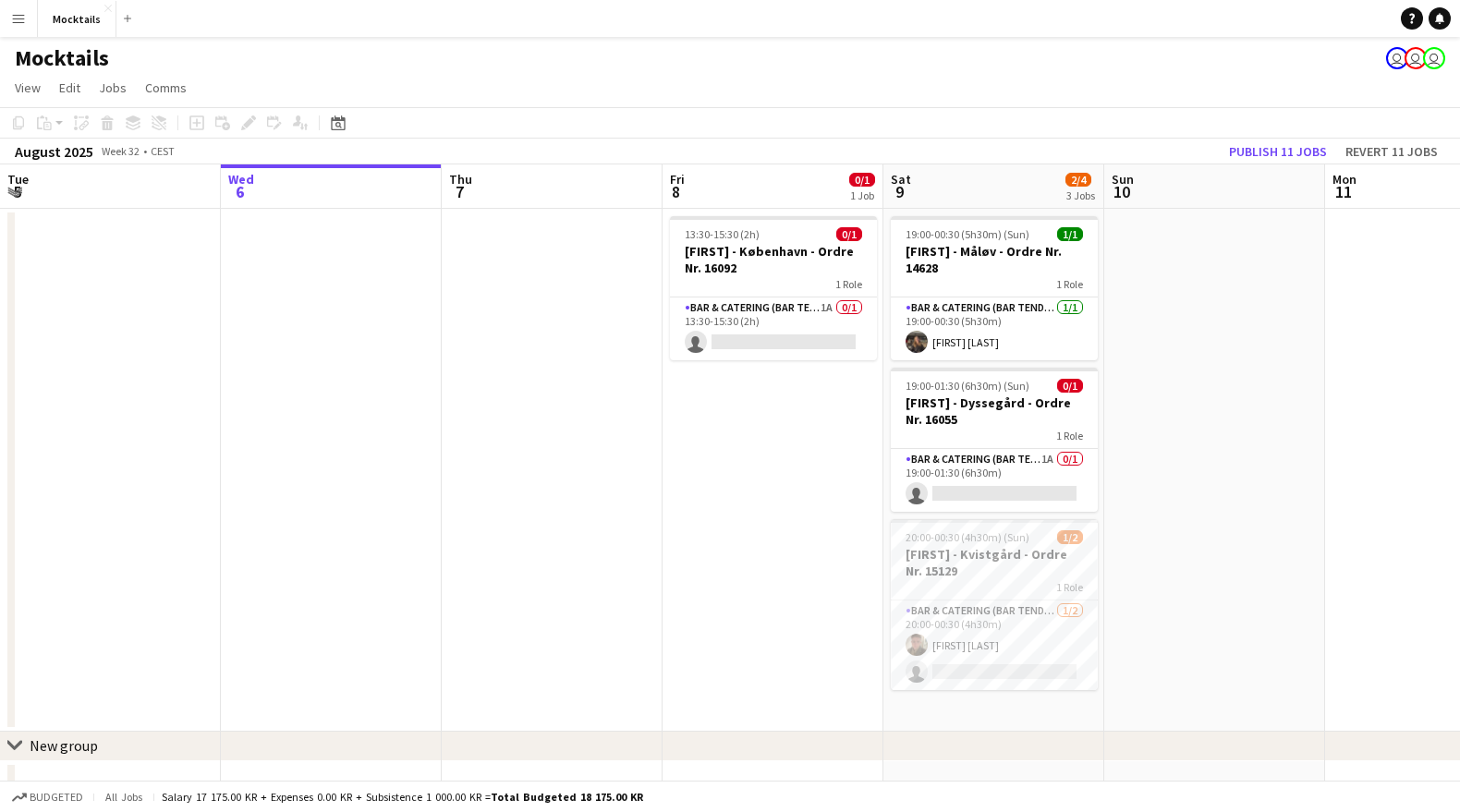 click on "Menu" at bounding box center [18, 18] 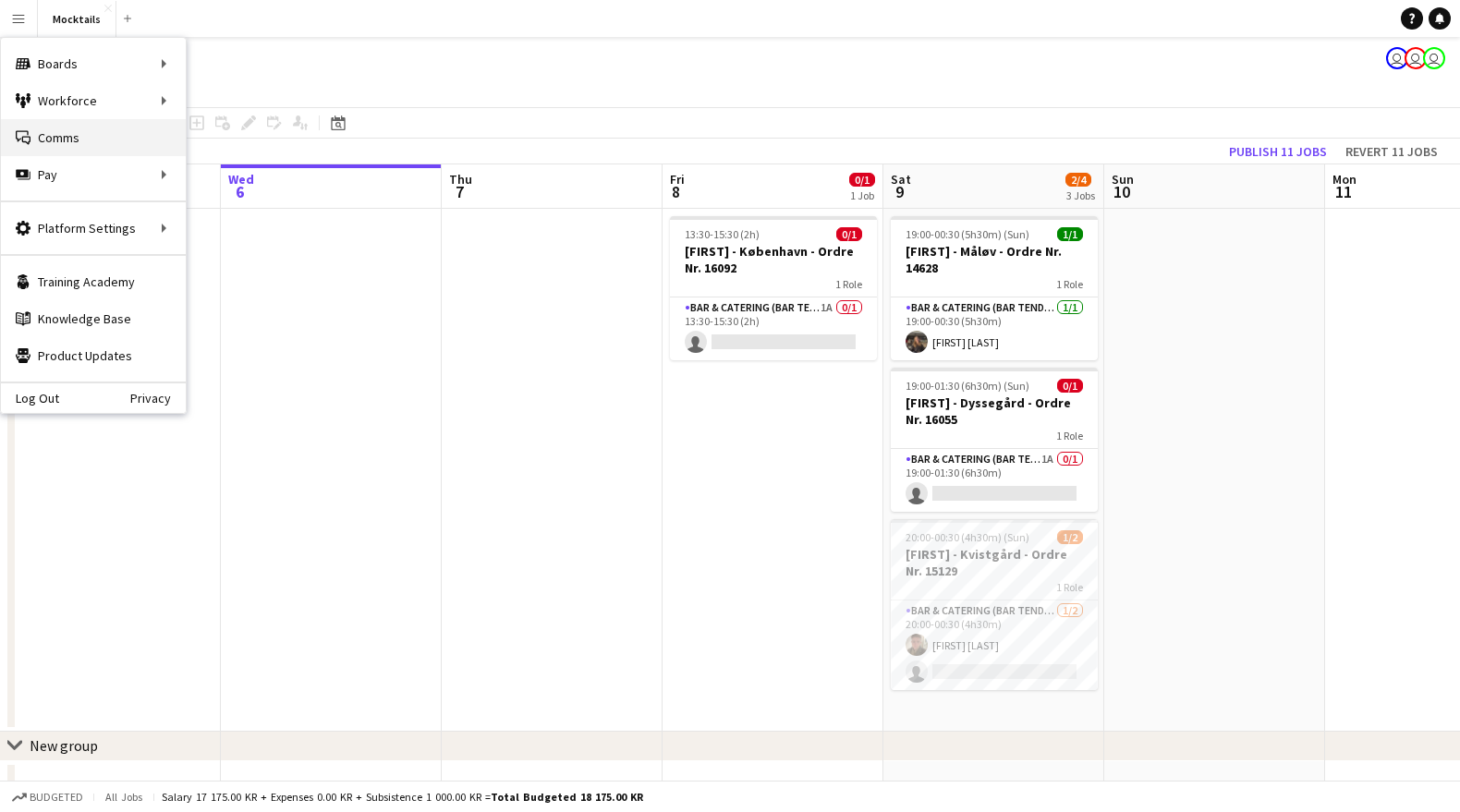 click on "Comms
Comms" at bounding box center (93, 138) 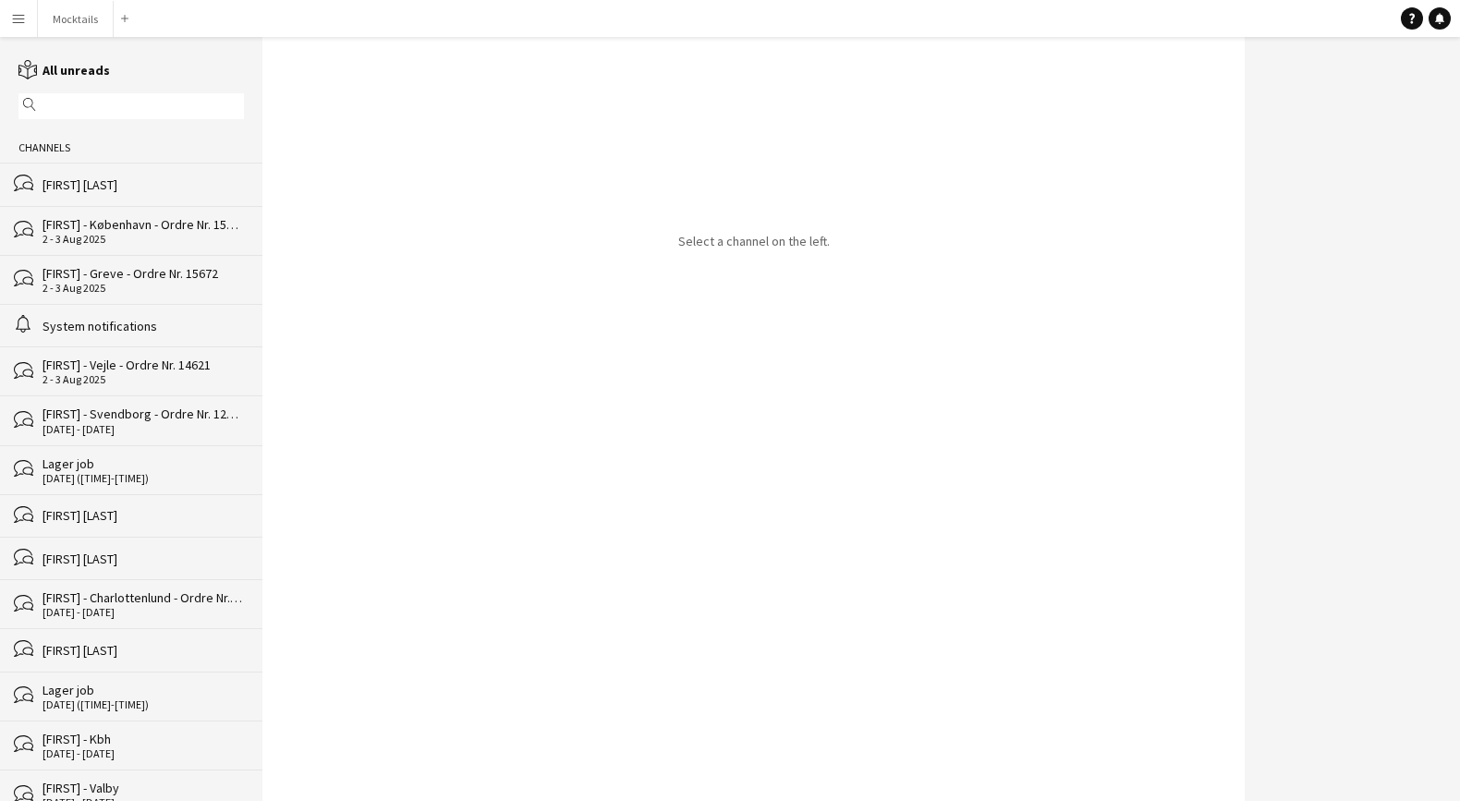 click on "[FIRST] [LAST]" 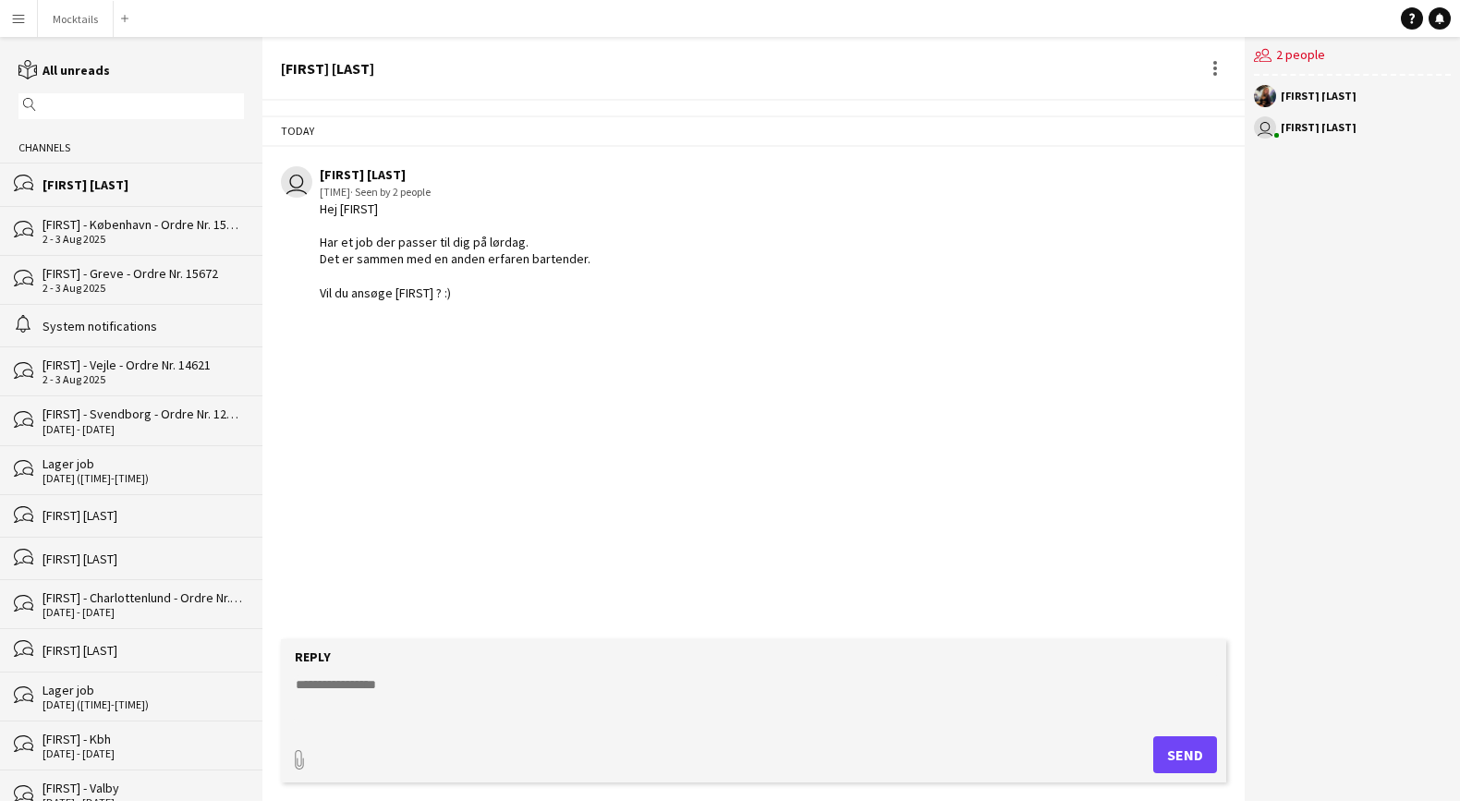 click on "[FIRST] - København - Ordre Nr. 15806" 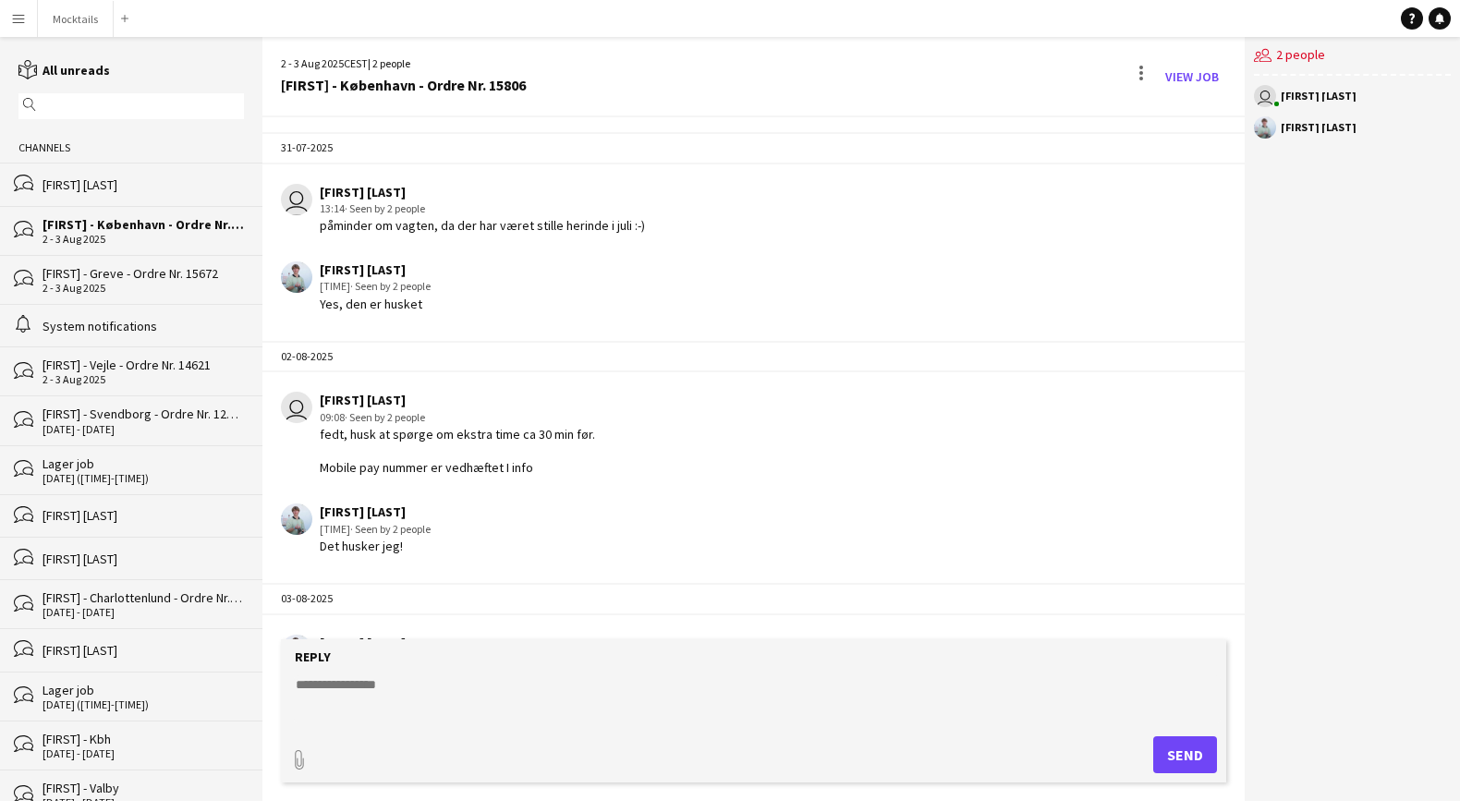 scroll, scrollTop: 337, scrollLeft: 0, axis: vertical 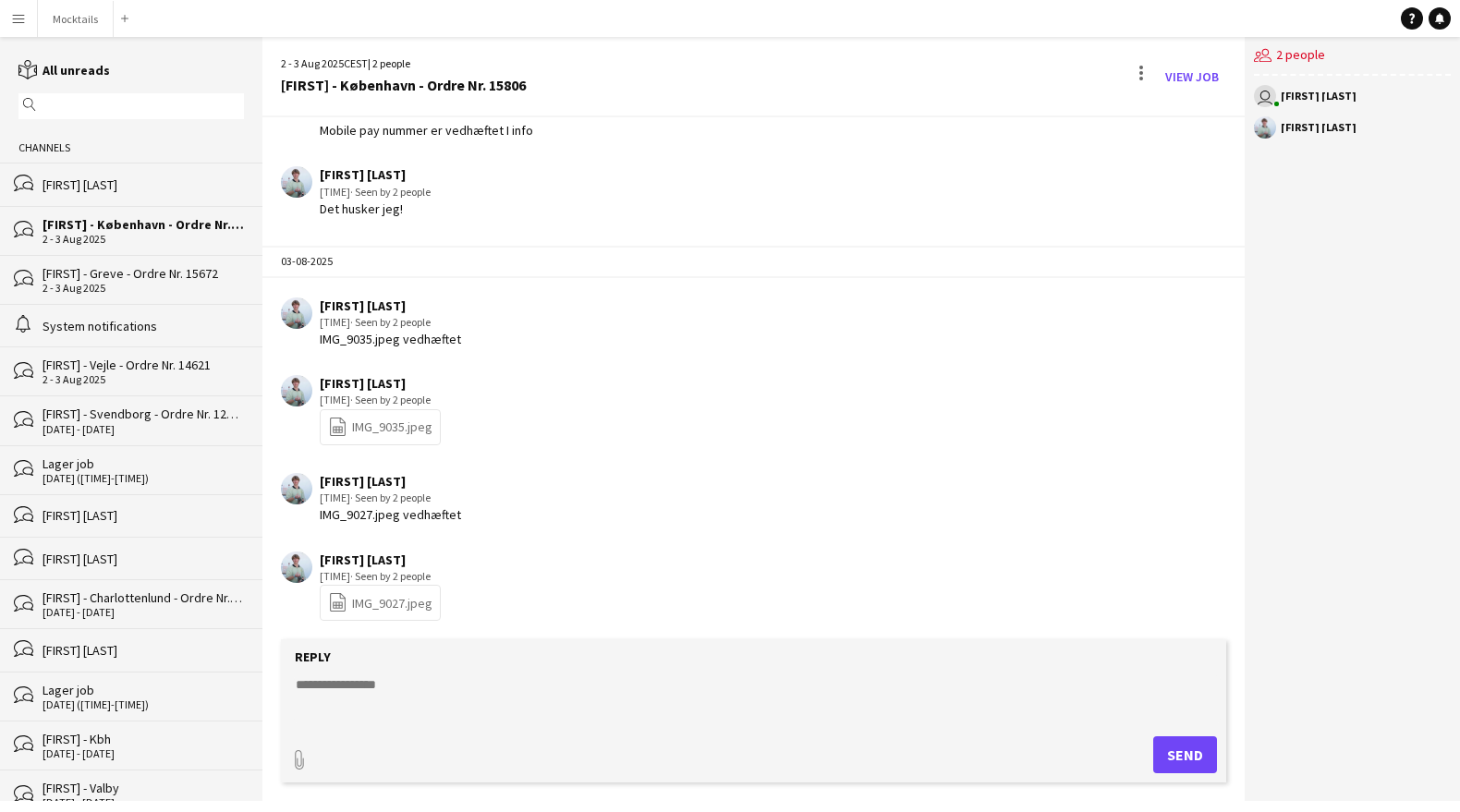 click on "[FIRST] [LAST]" 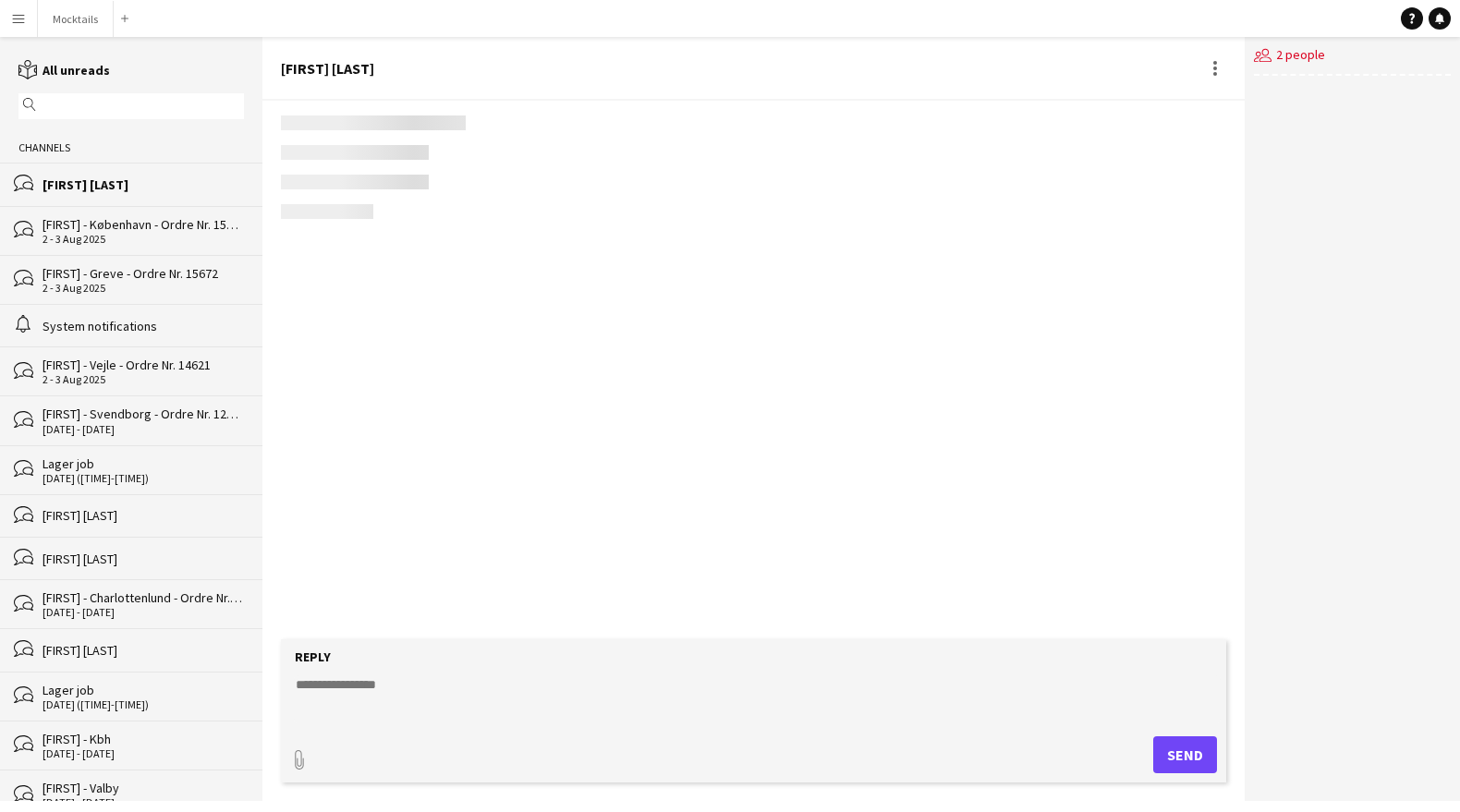 scroll, scrollTop: 0, scrollLeft: 0, axis: both 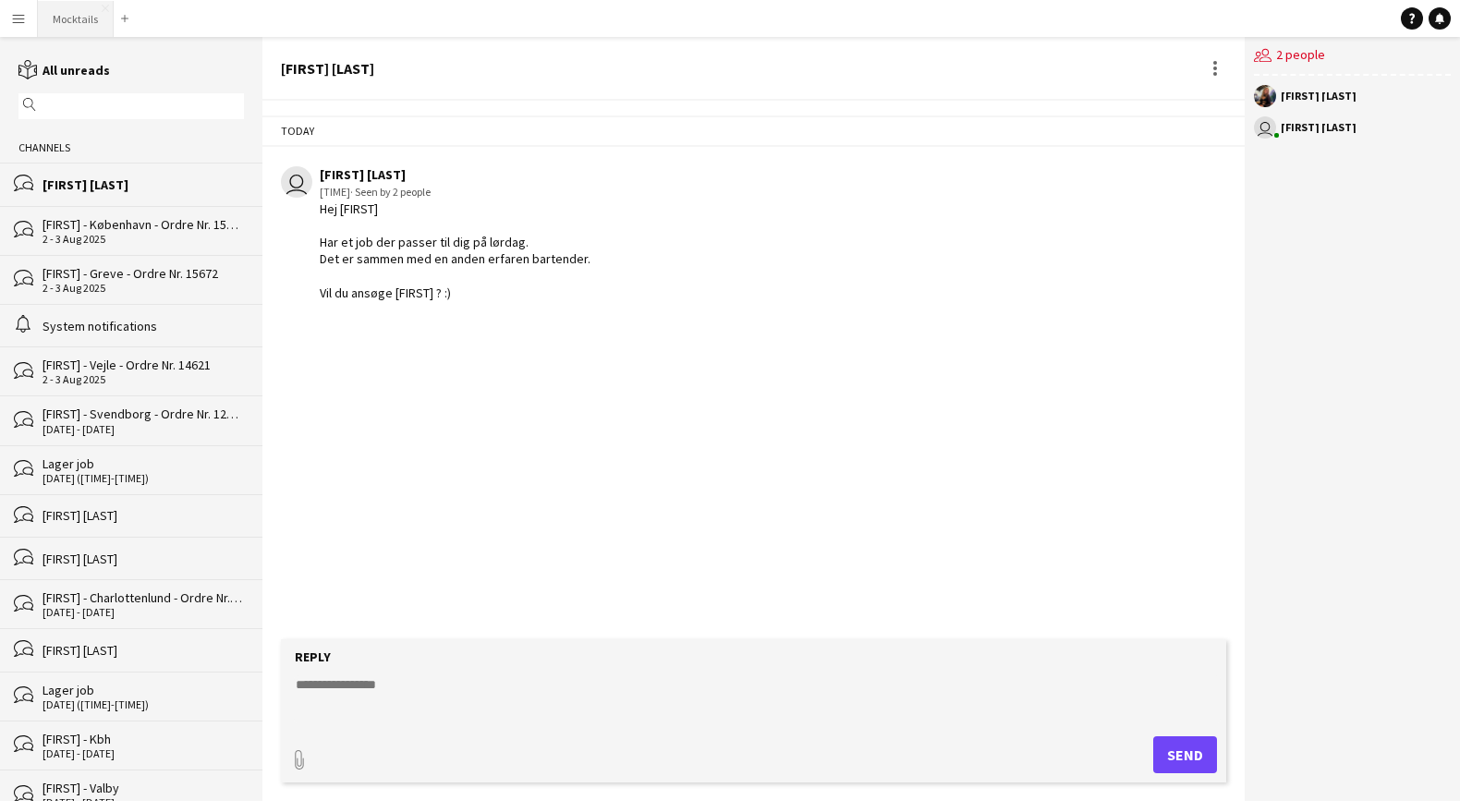 click on "Mocktails
Close" at bounding box center [76, 18] 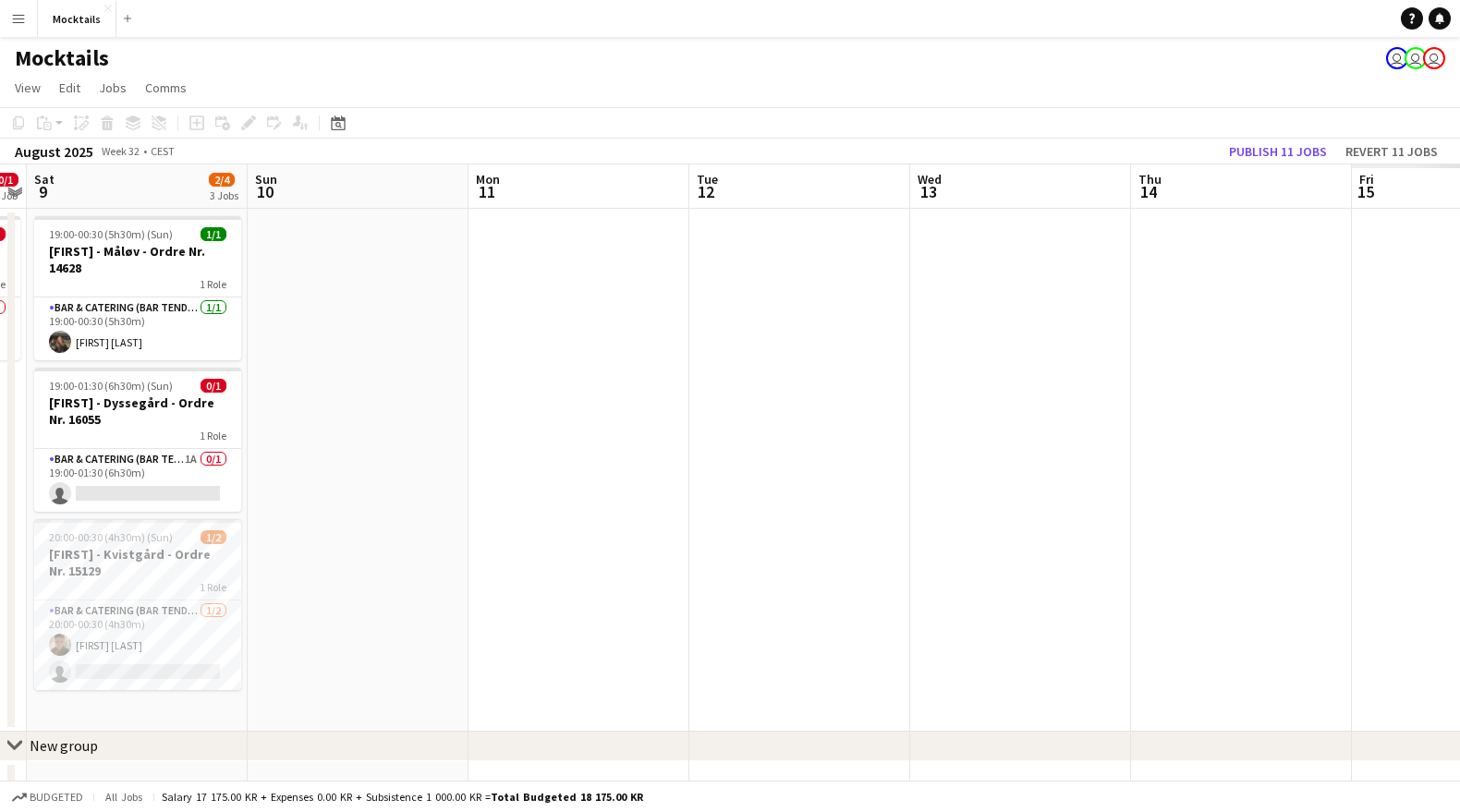 scroll, scrollTop: 0, scrollLeft: 648, axis: horizontal 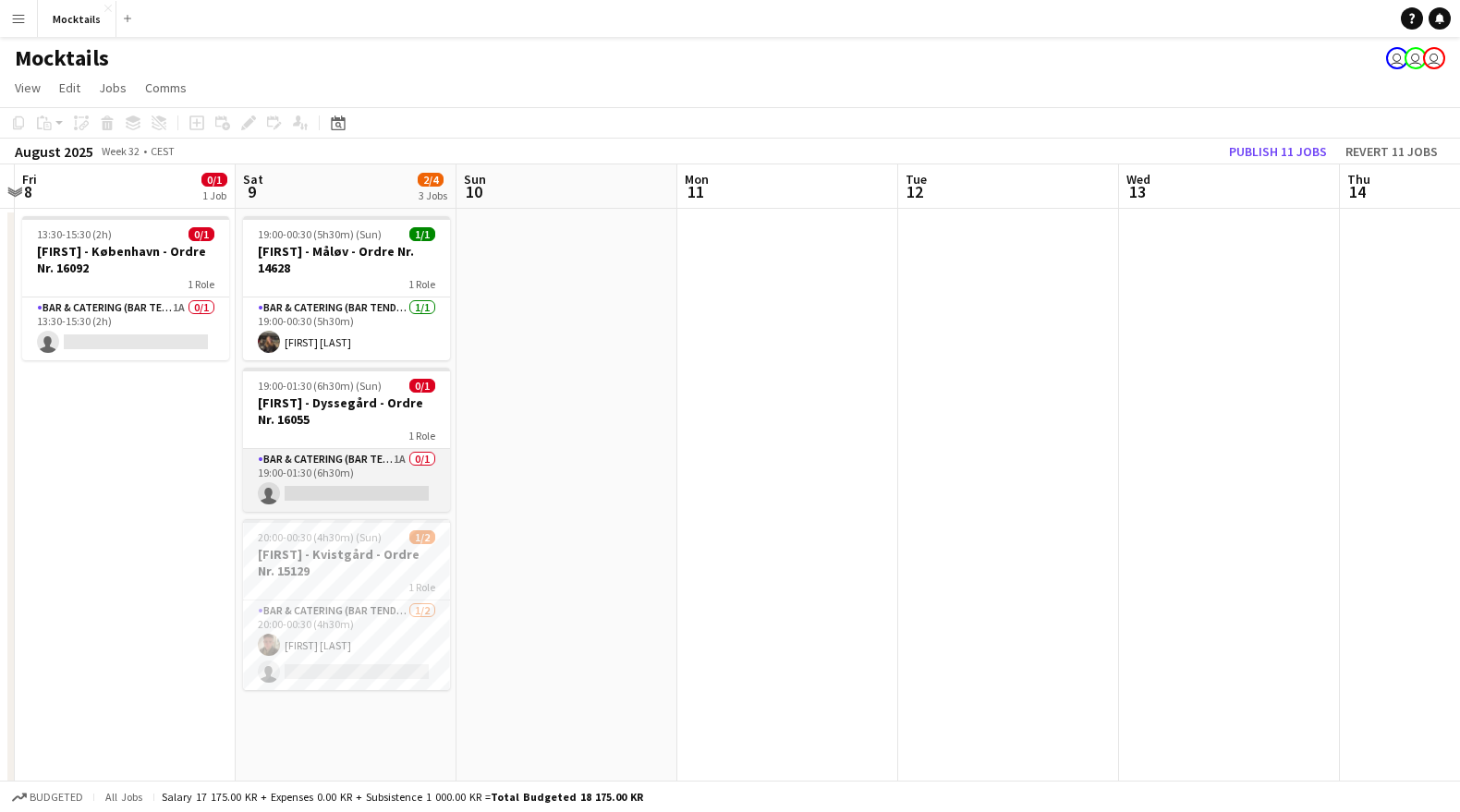 click on "Bar & Catering (Bar Tender)   1A   0/1   [TIME]-[TIME] ([DURATION])
single-neutral-actions" at bounding box center (347, 480) 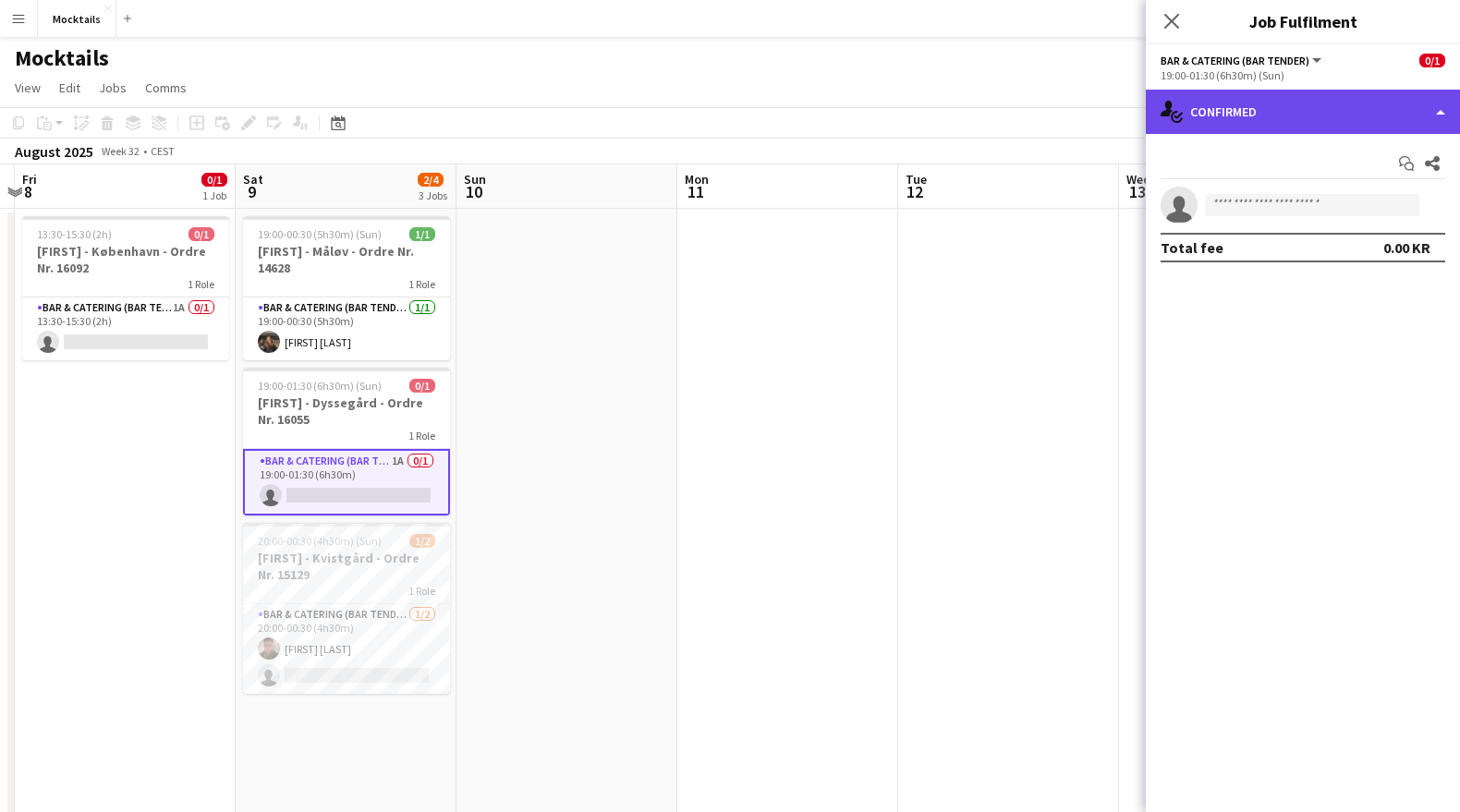 click on "single-neutral-actions-check-2
Confirmed" 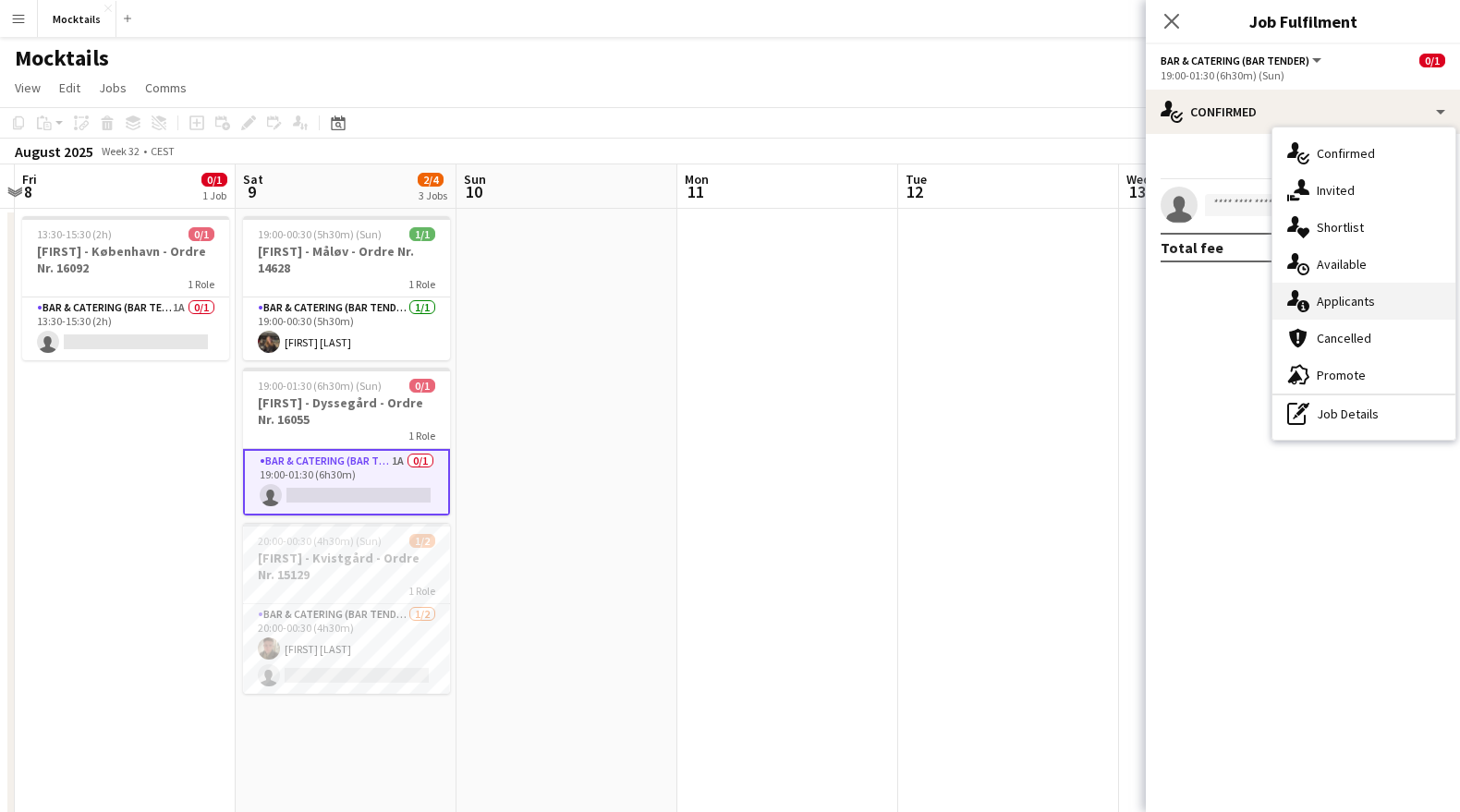 click on "single-neutral-actions-information
Applicants" at bounding box center [1364, 301] 